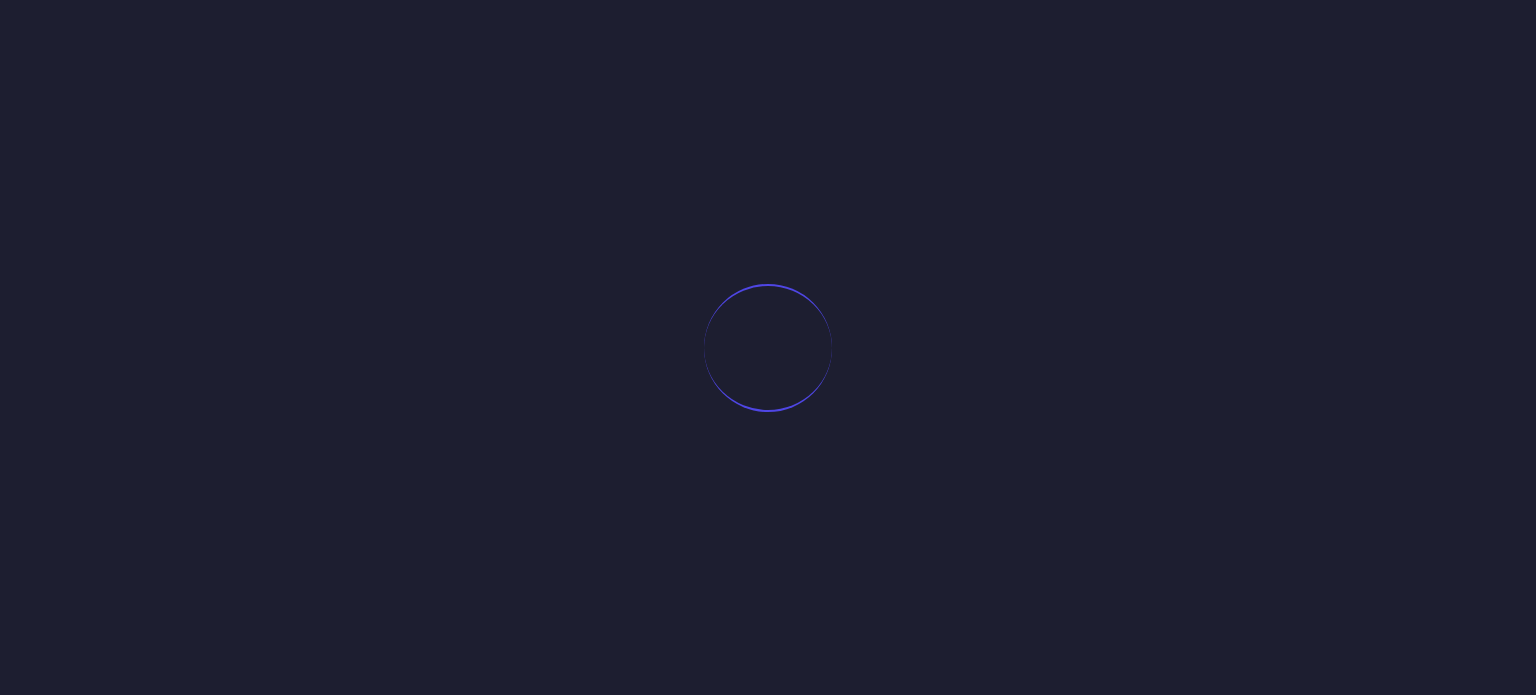 scroll, scrollTop: 0, scrollLeft: 0, axis: both 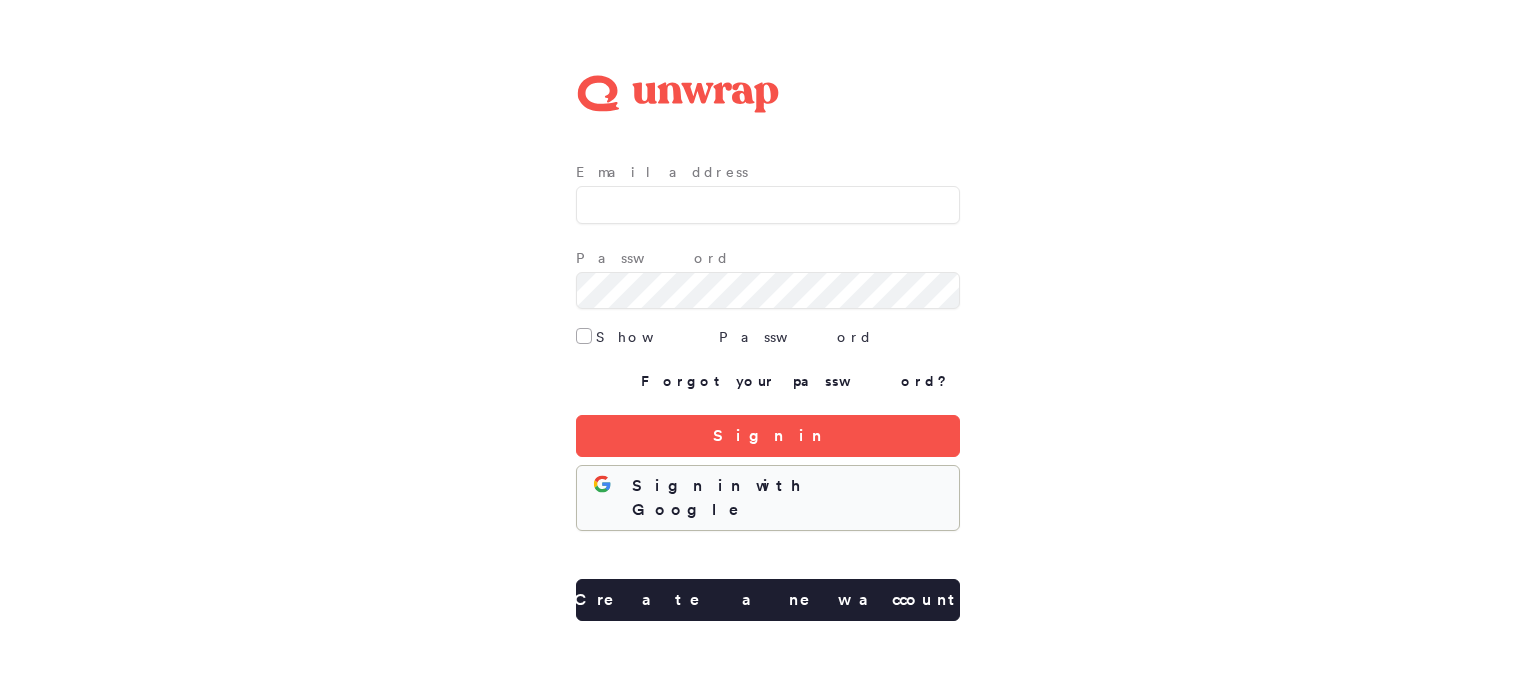 click on "Sign in with Google" at bounding box center (787, 498) 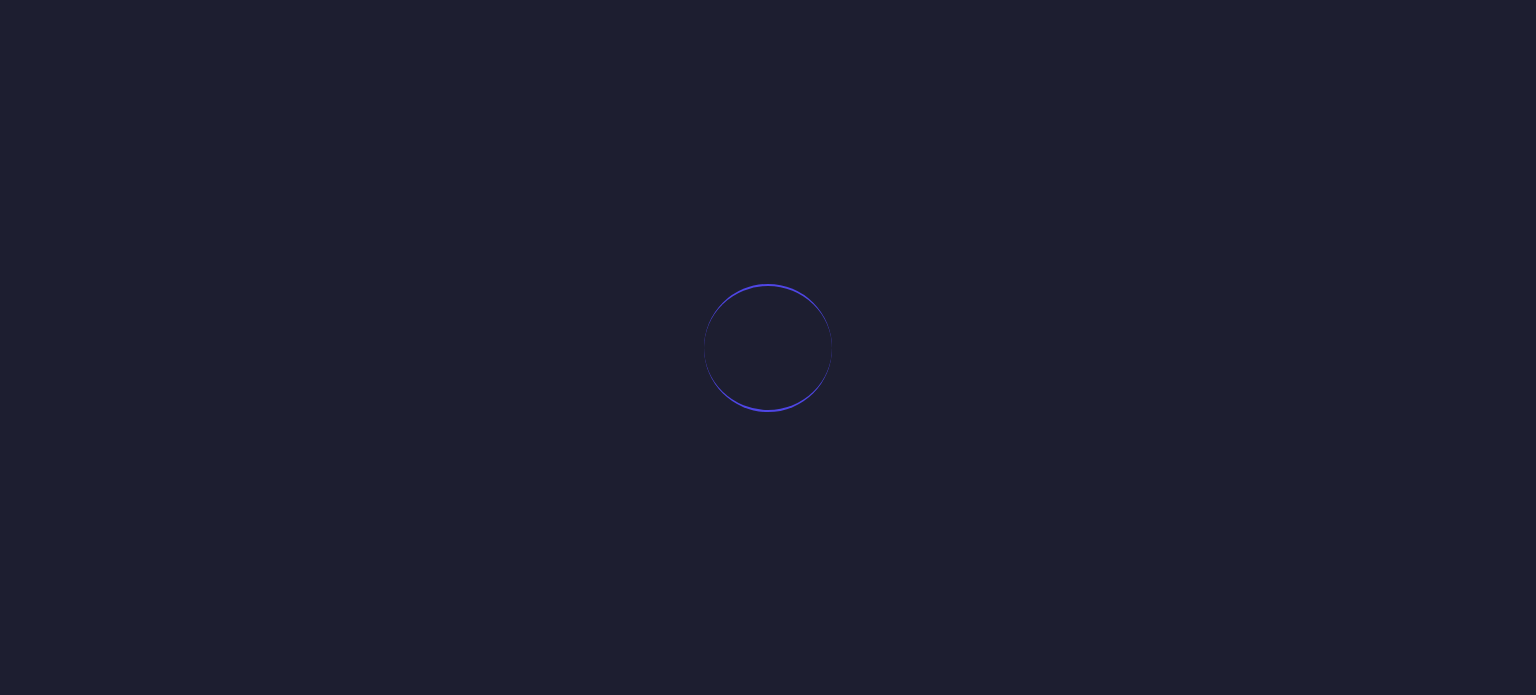 scroll, scrollTop: 0, scrollLeft: 0, axis: both 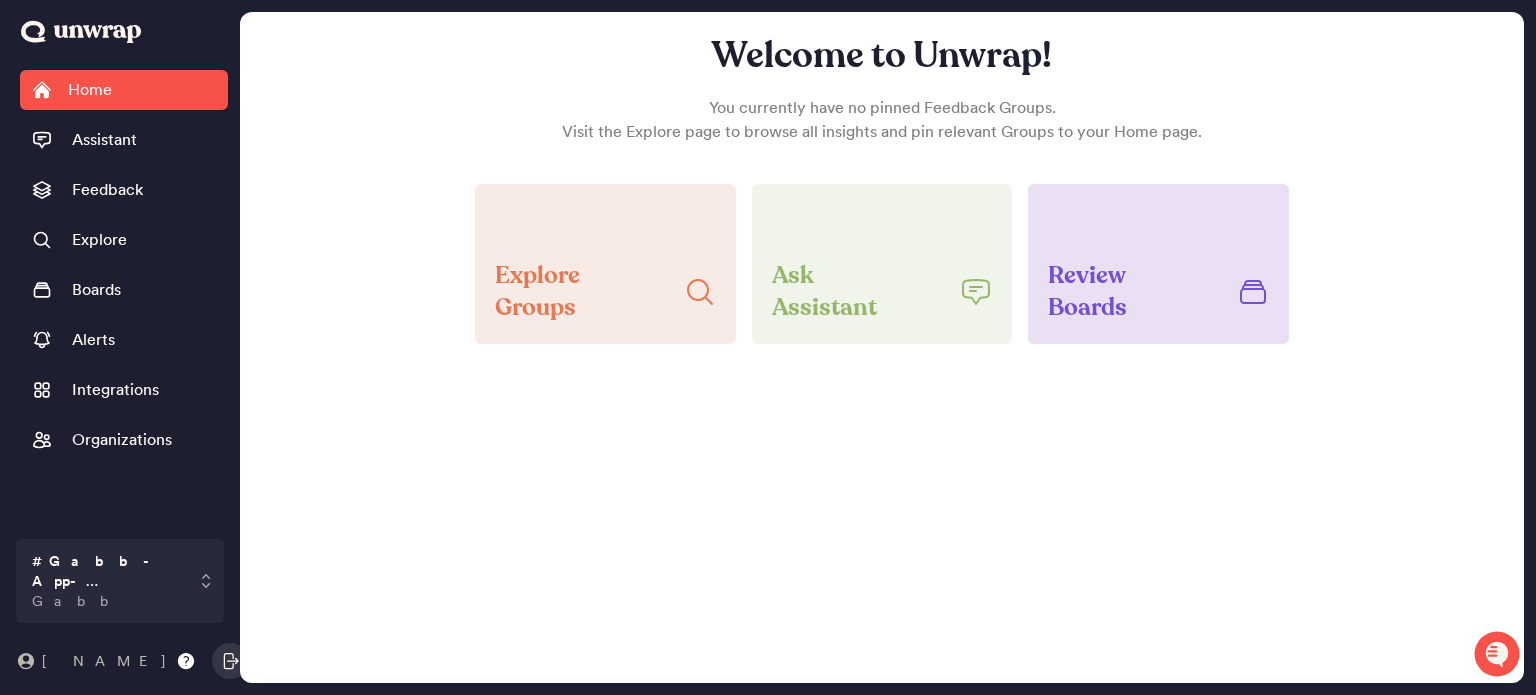 click on "[FIRST]" at bounding box center [114, 661] 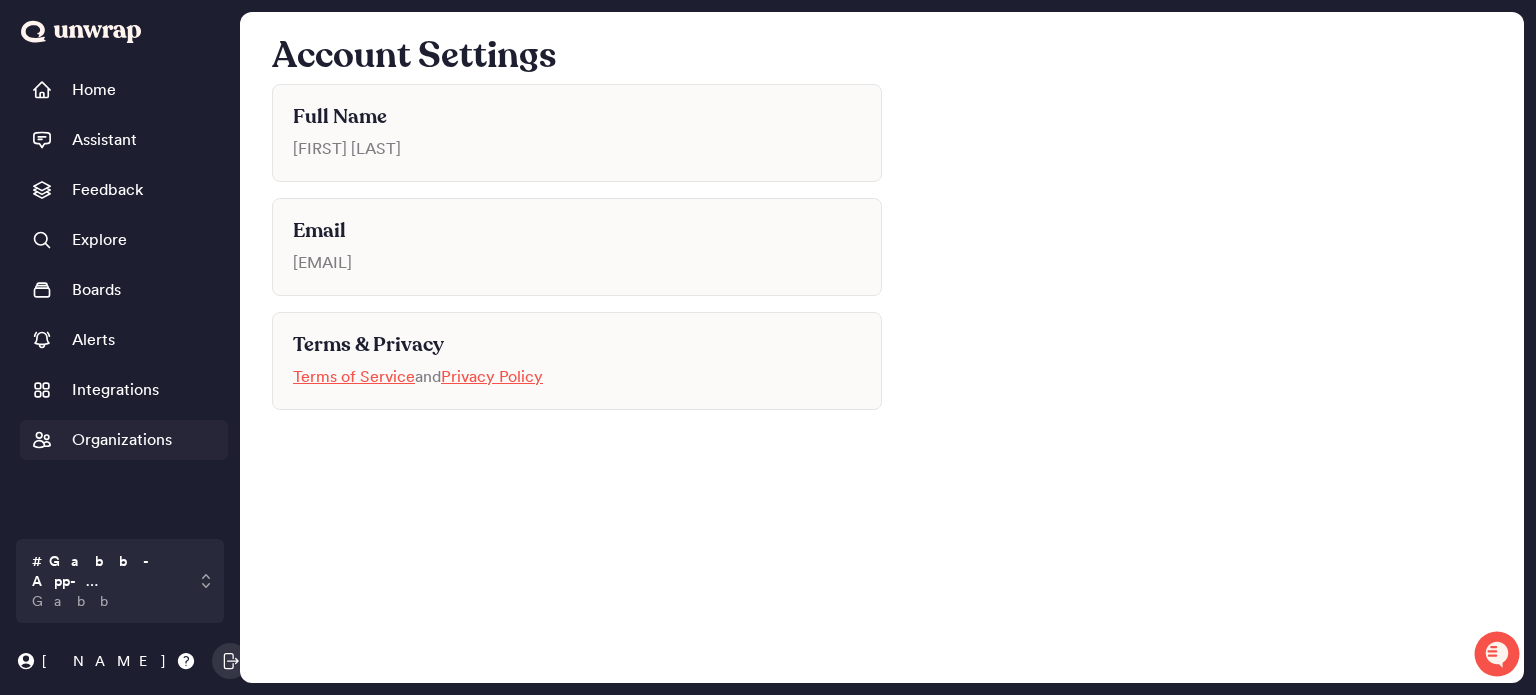 click on "Organizations" at bounding box center (122, 440) 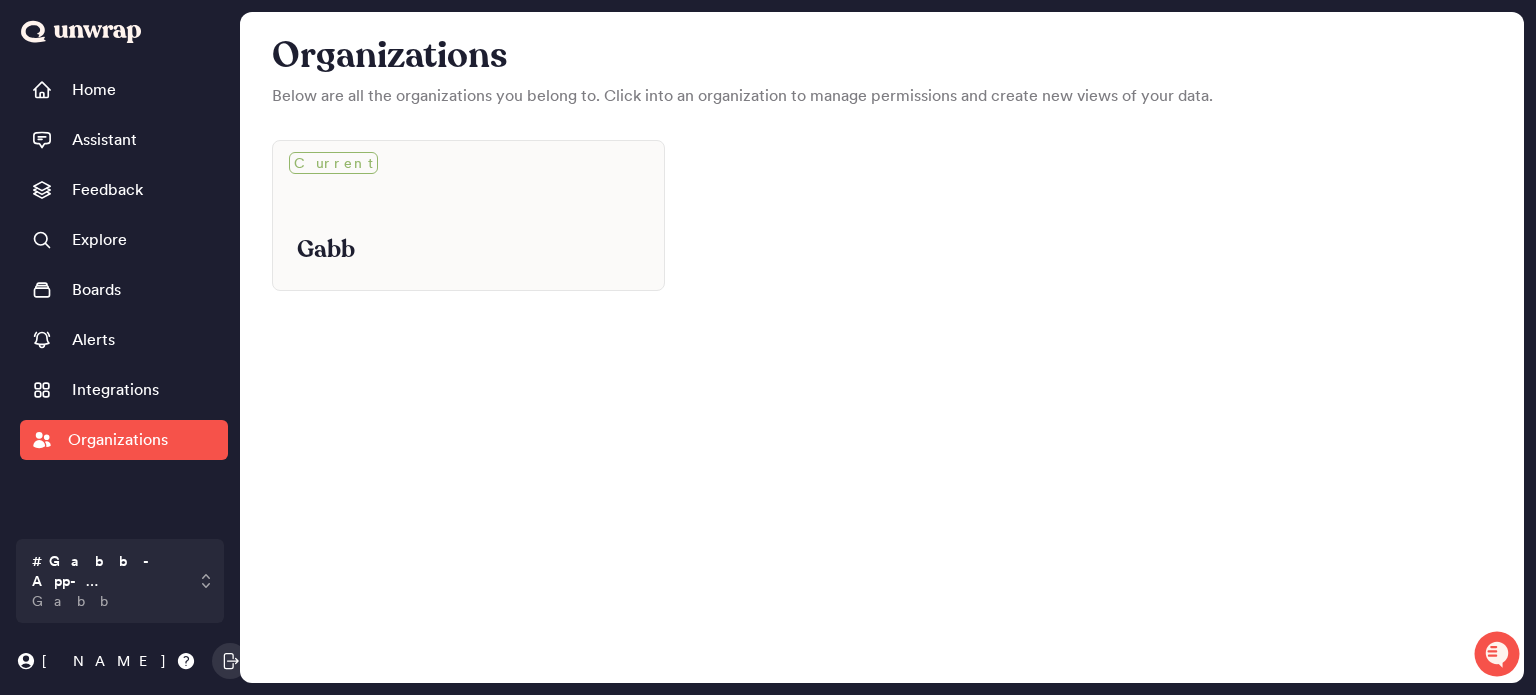 click at bounding box center (81, 32) 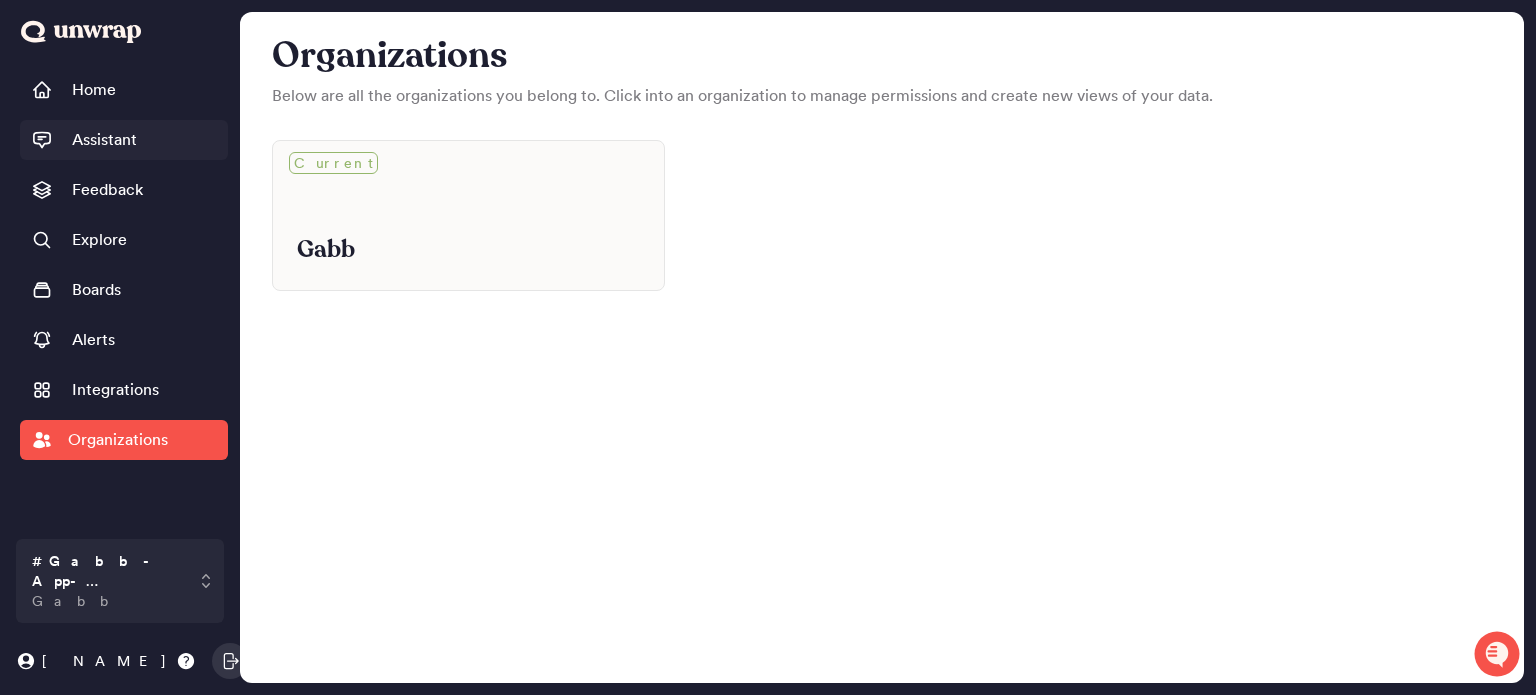 click on "Assistant" at bounding box center (104, 140) 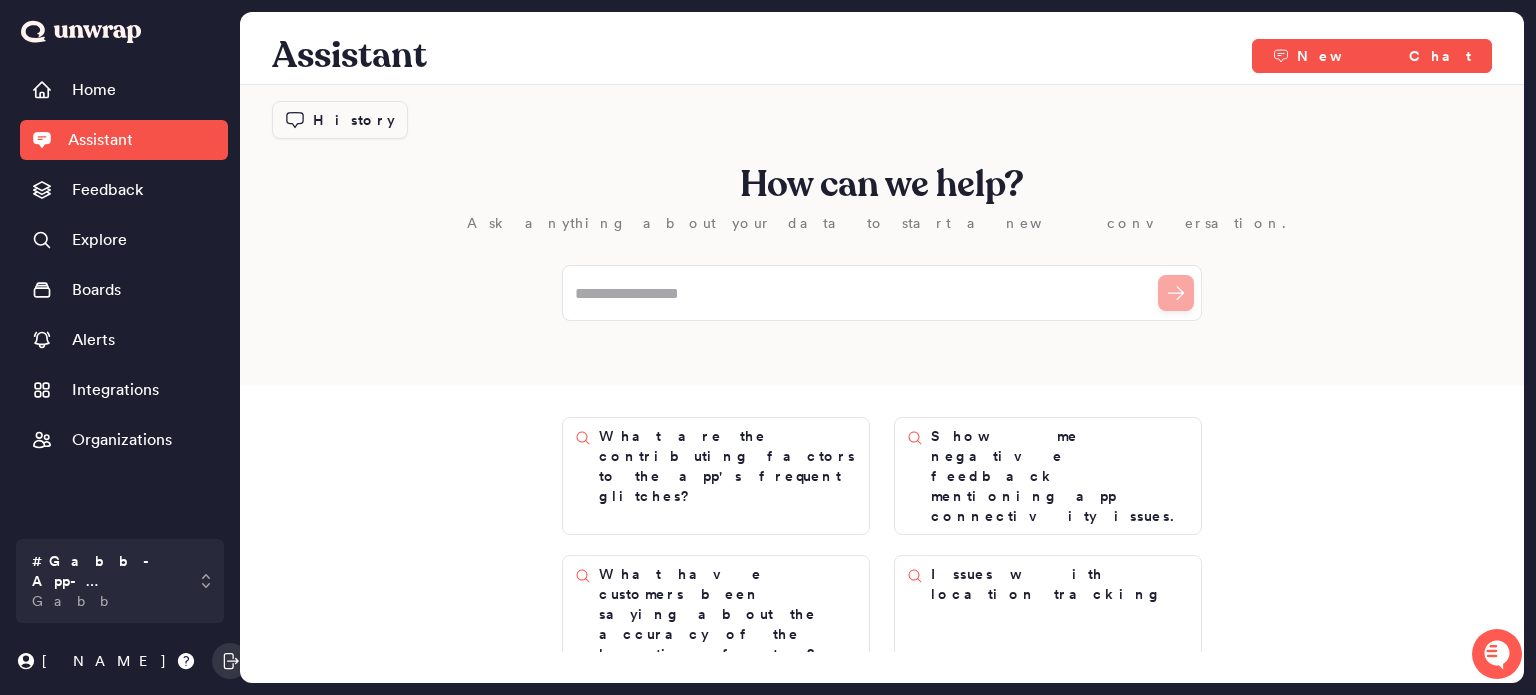 click 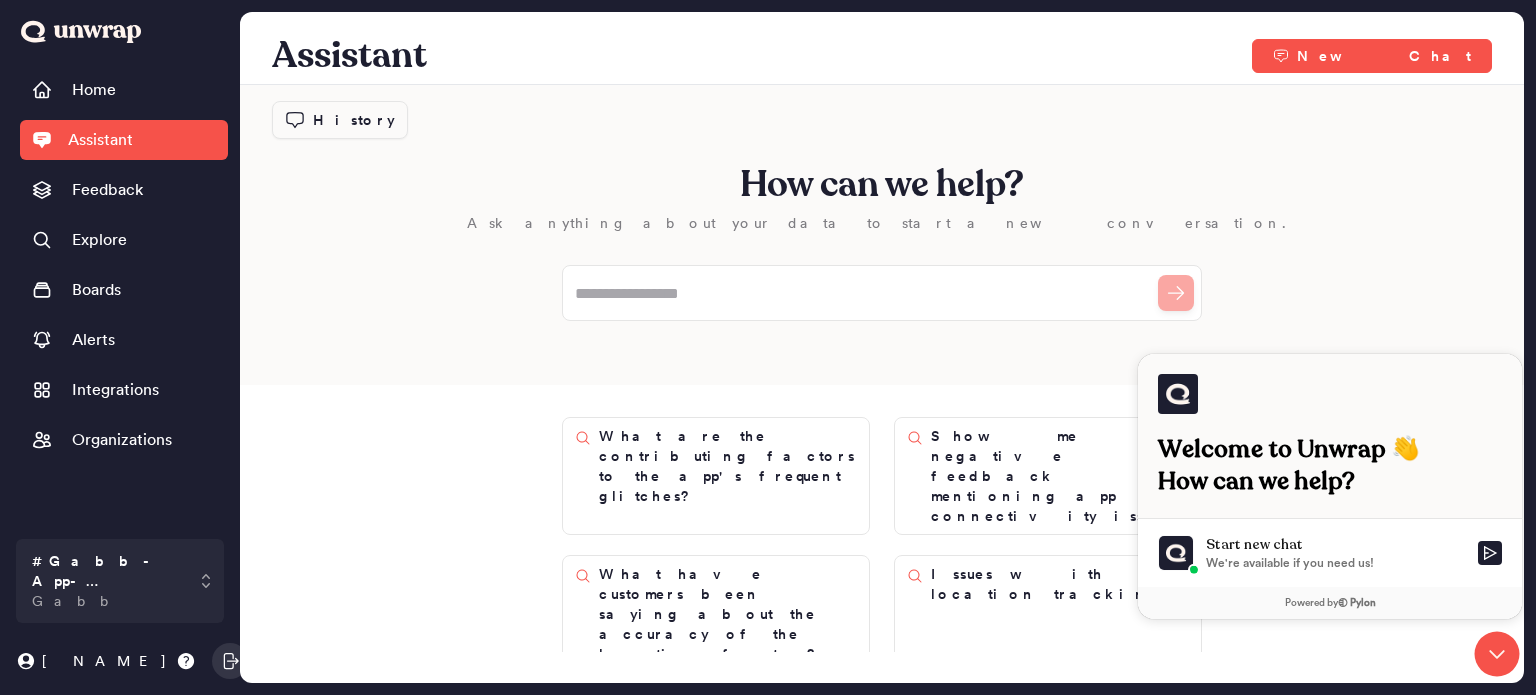 click on "How can we help? Ask anything about your data to start a new conversation." at bounding box center (882, 235) 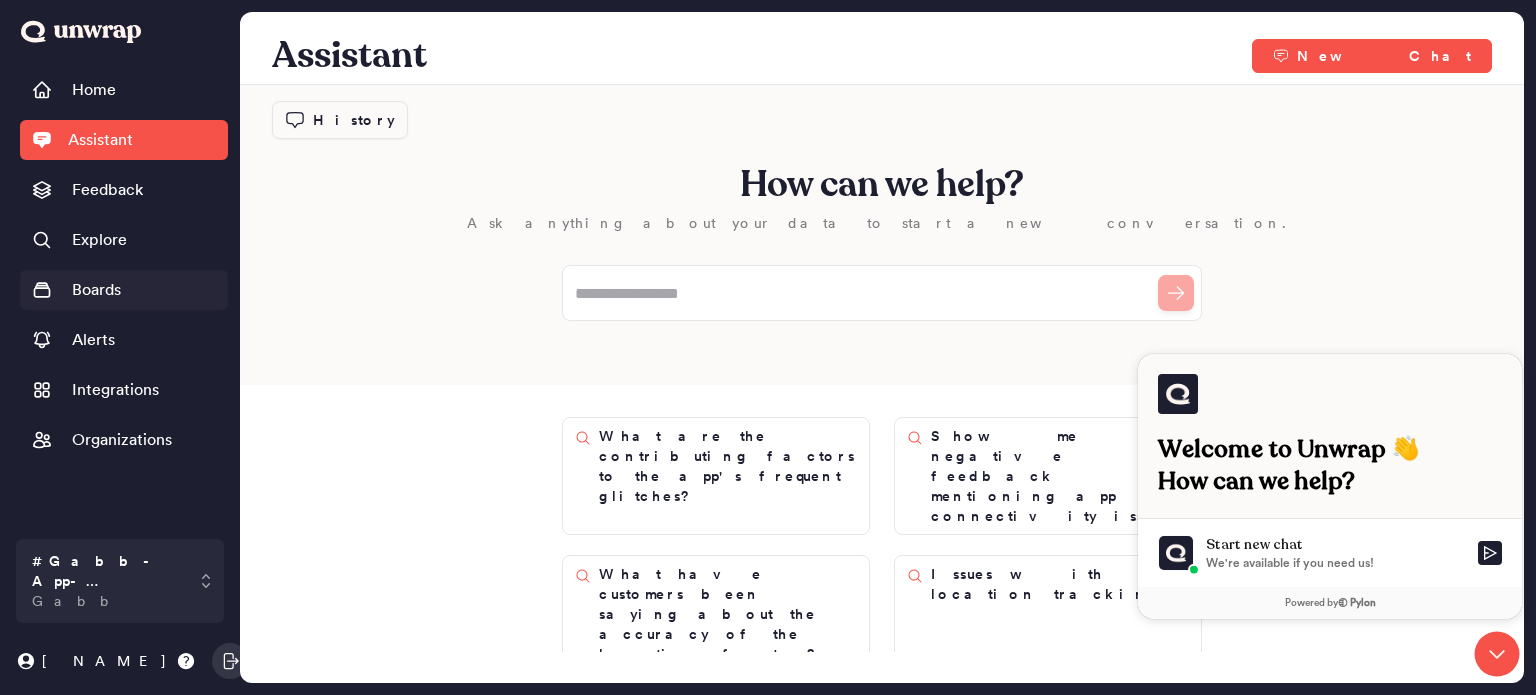 click on "Boards" at bounding box center (96, 290) 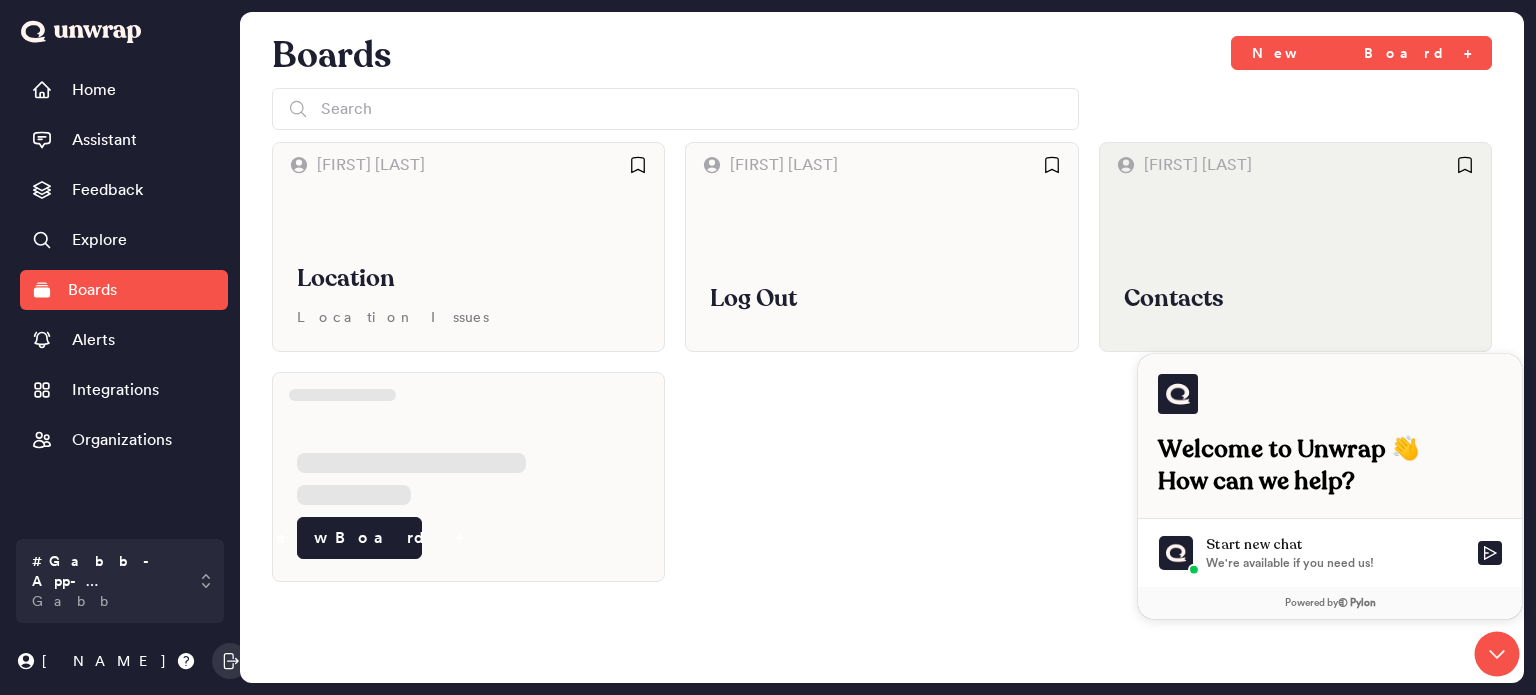 click on "Contacts" at bounding box center [1295, 269] 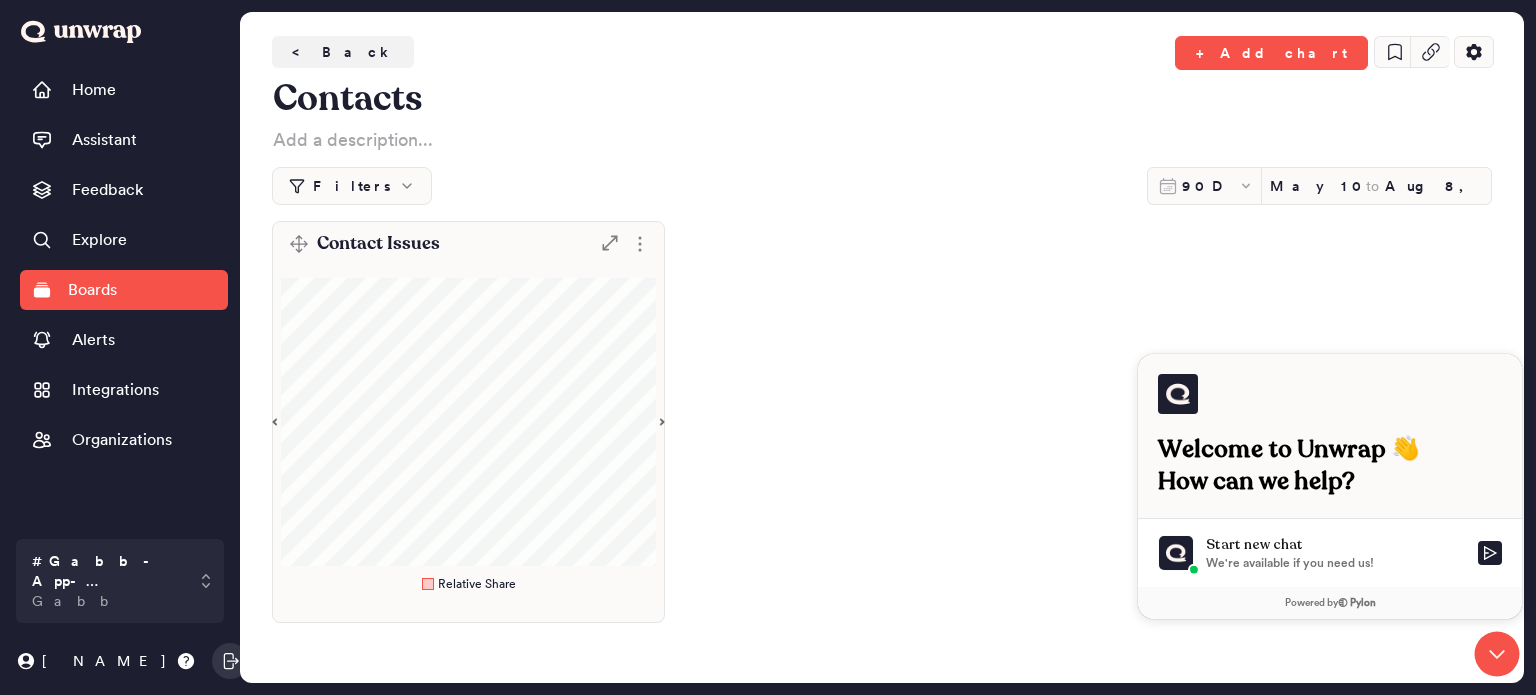 click 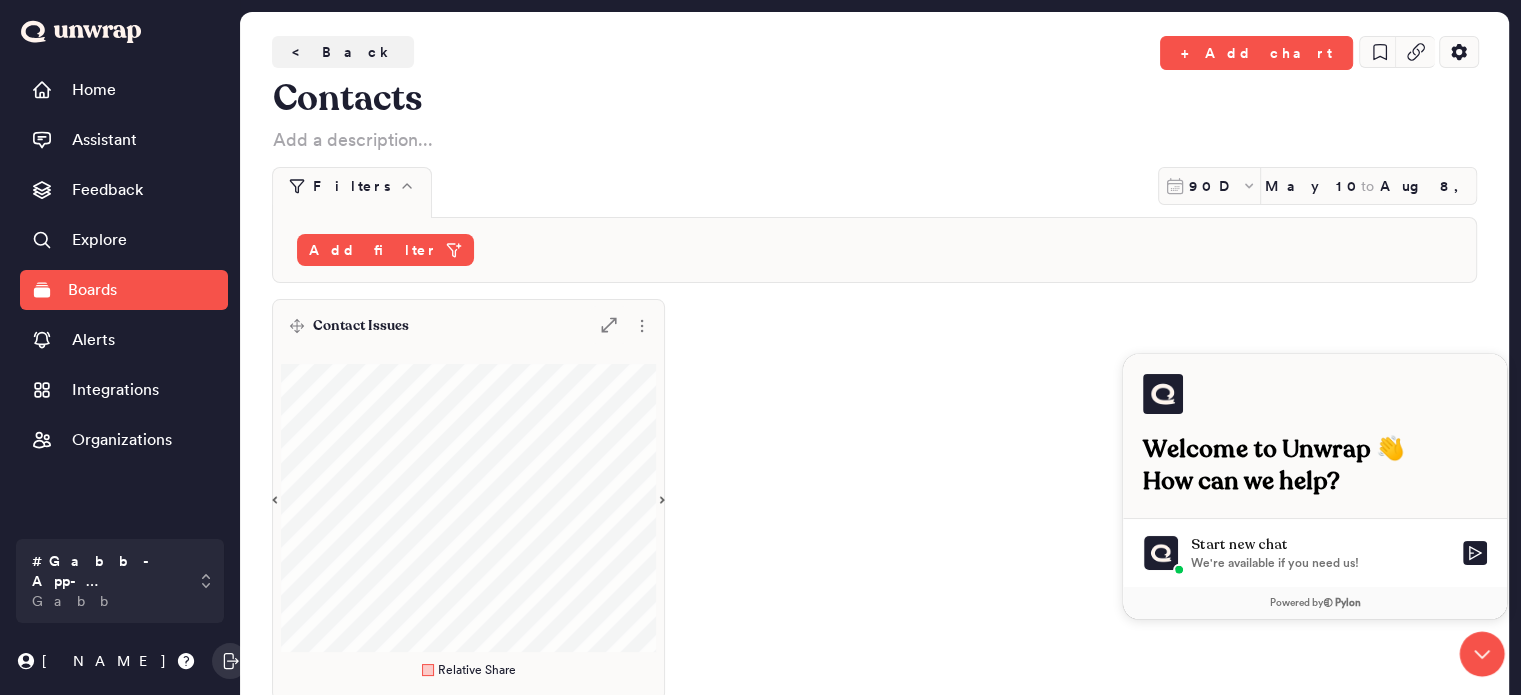 click on "Contact Issues
.st0 {
fill: #7e7d82;
}
Relative Share" at bounding box center (874, 500) 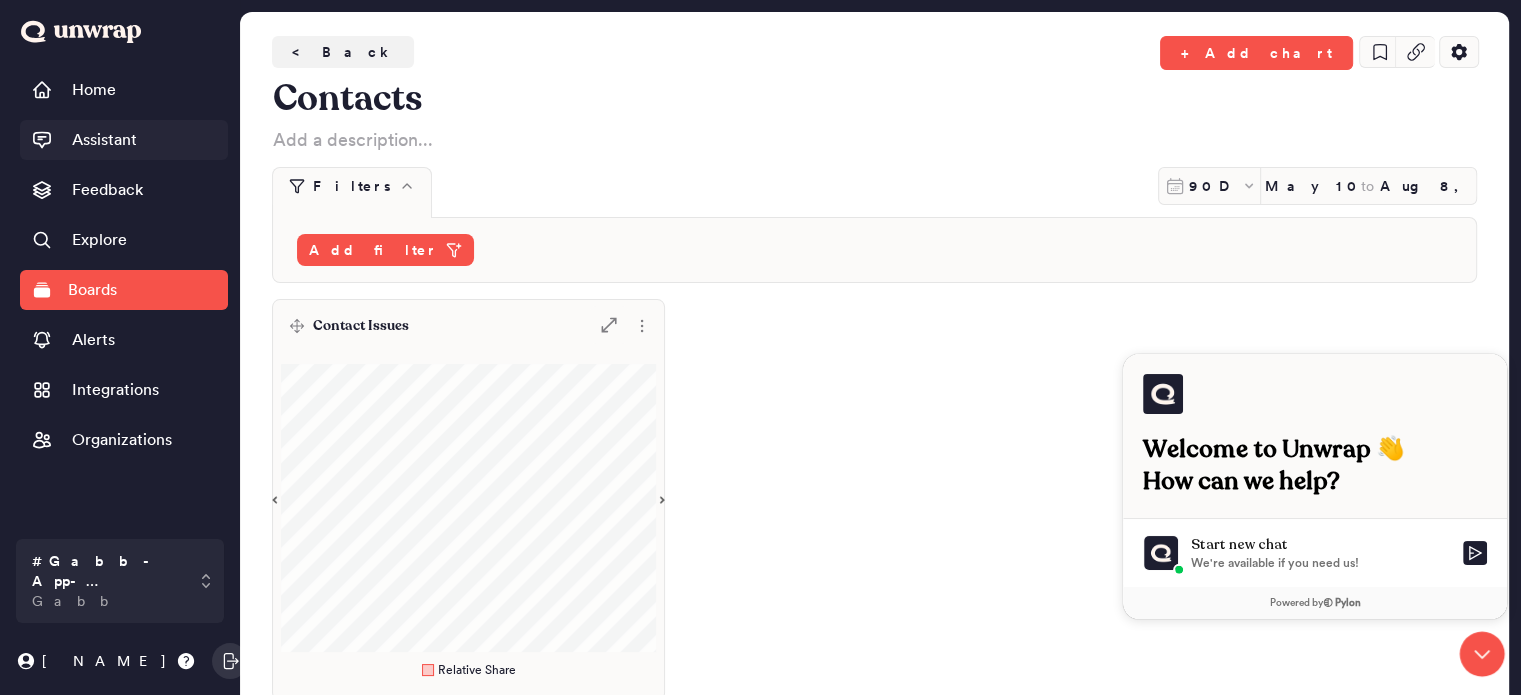 click on "Assistant" at bounding box center (104, 140) 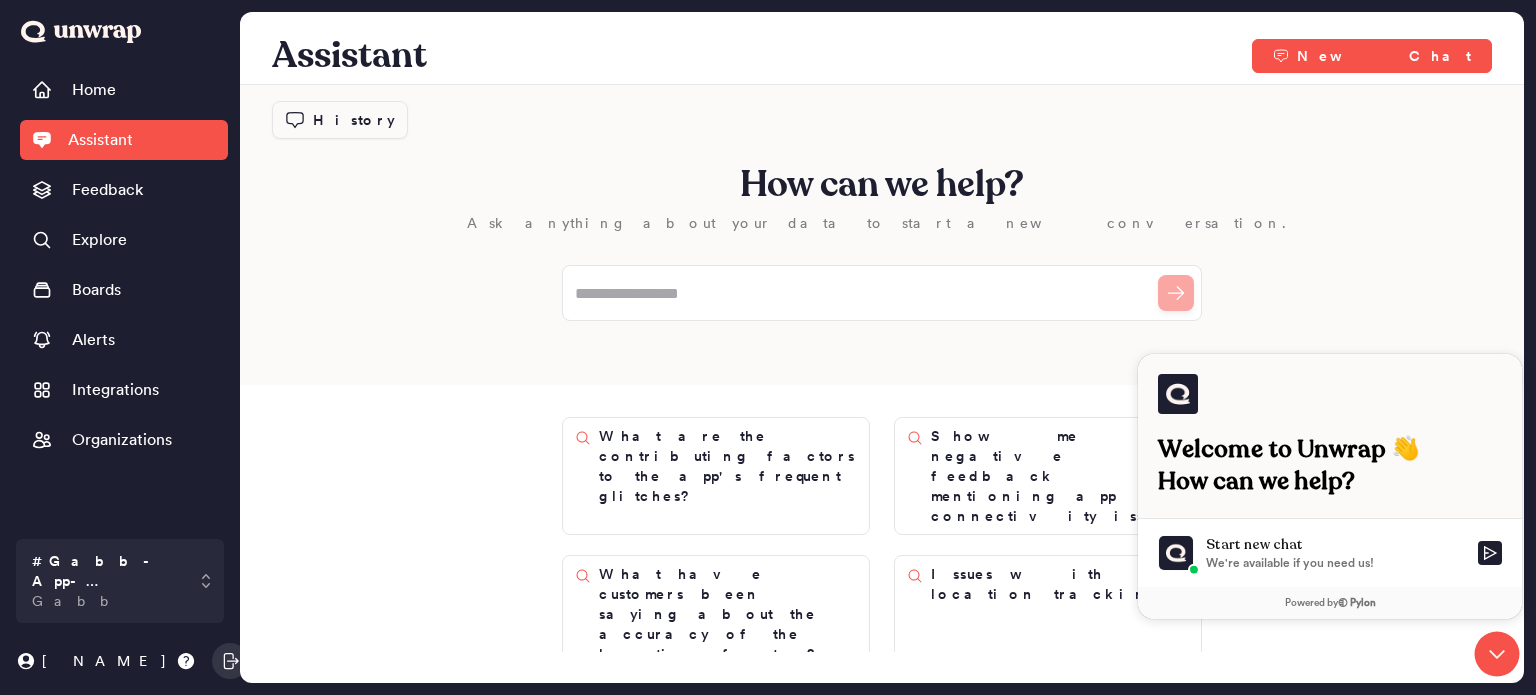 drag, startPoint x: 104, startPoint y: 135, endPoint x: 67, endPoint y: 138, distance: 37.12142 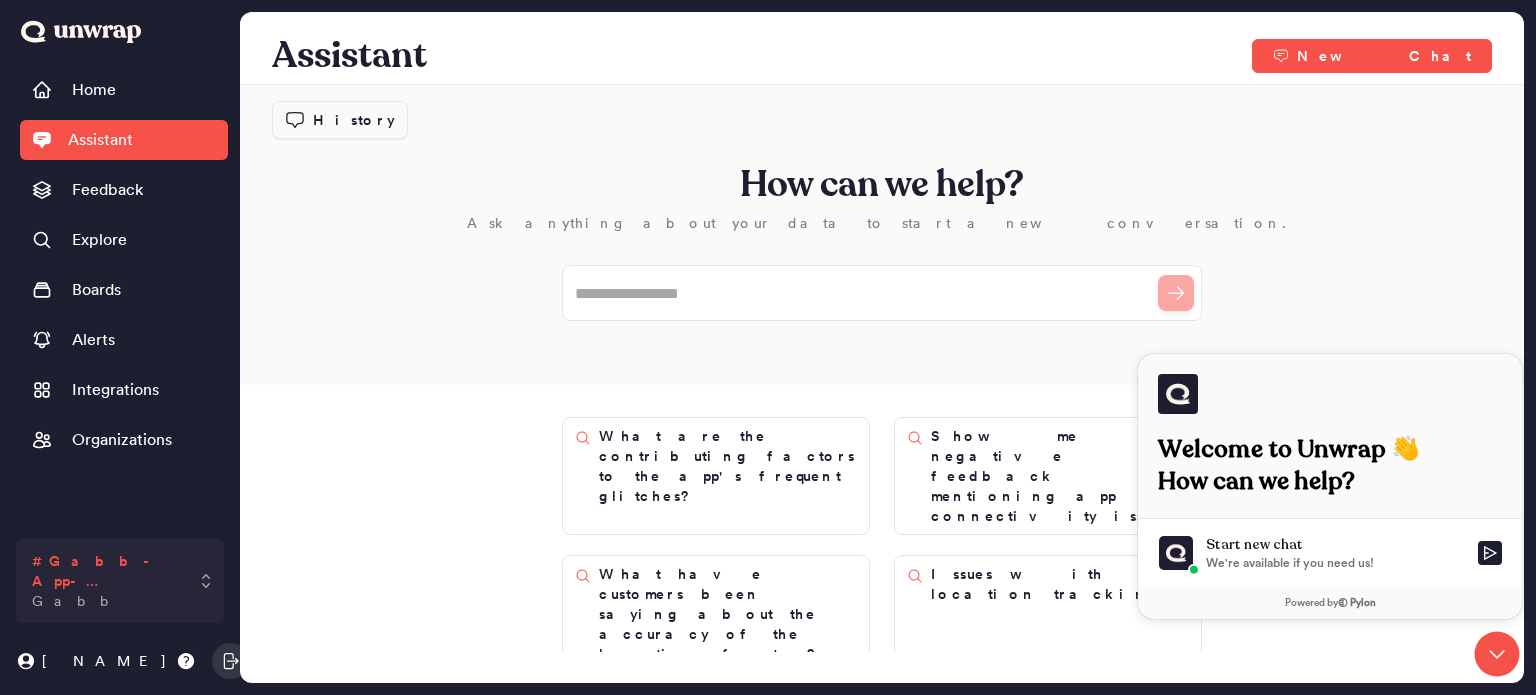 click 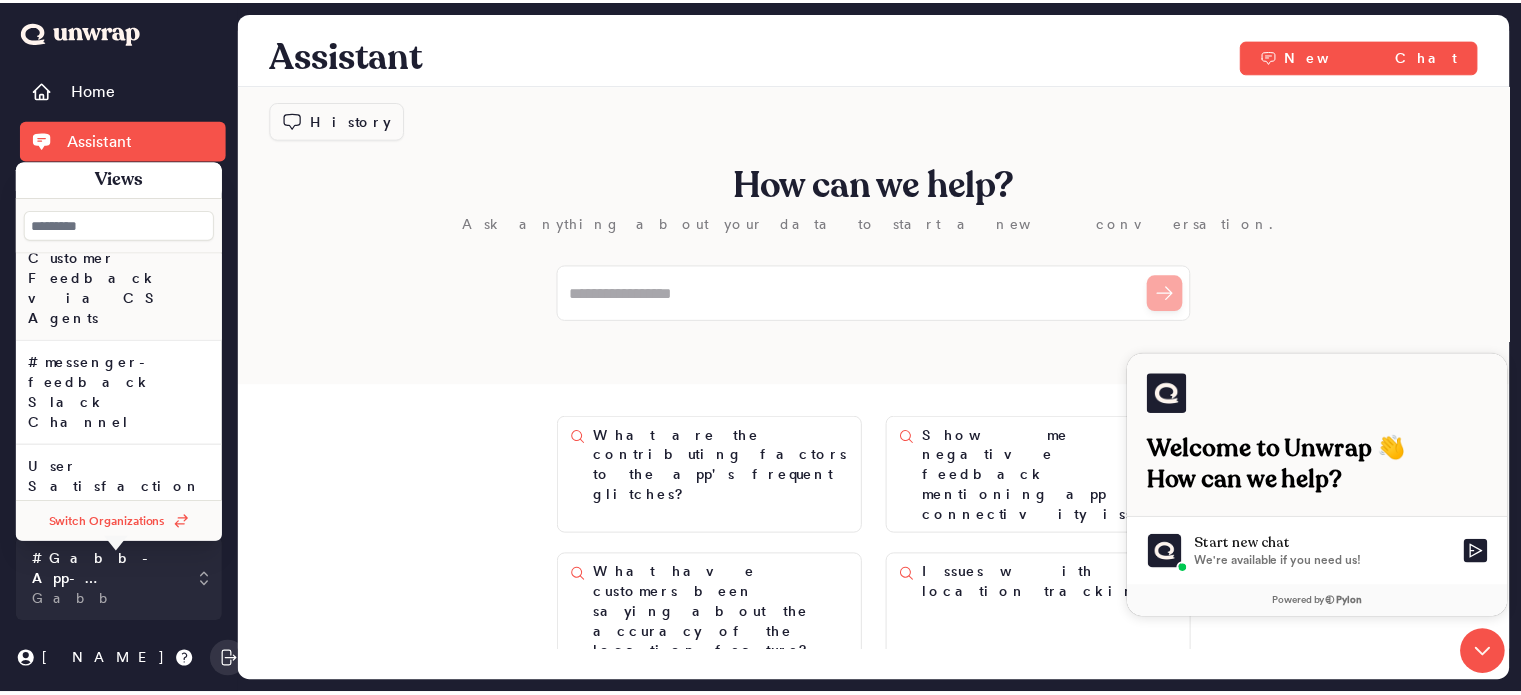 scroll, scrollTop: 188, scrollLeft: 0, axis: vertical 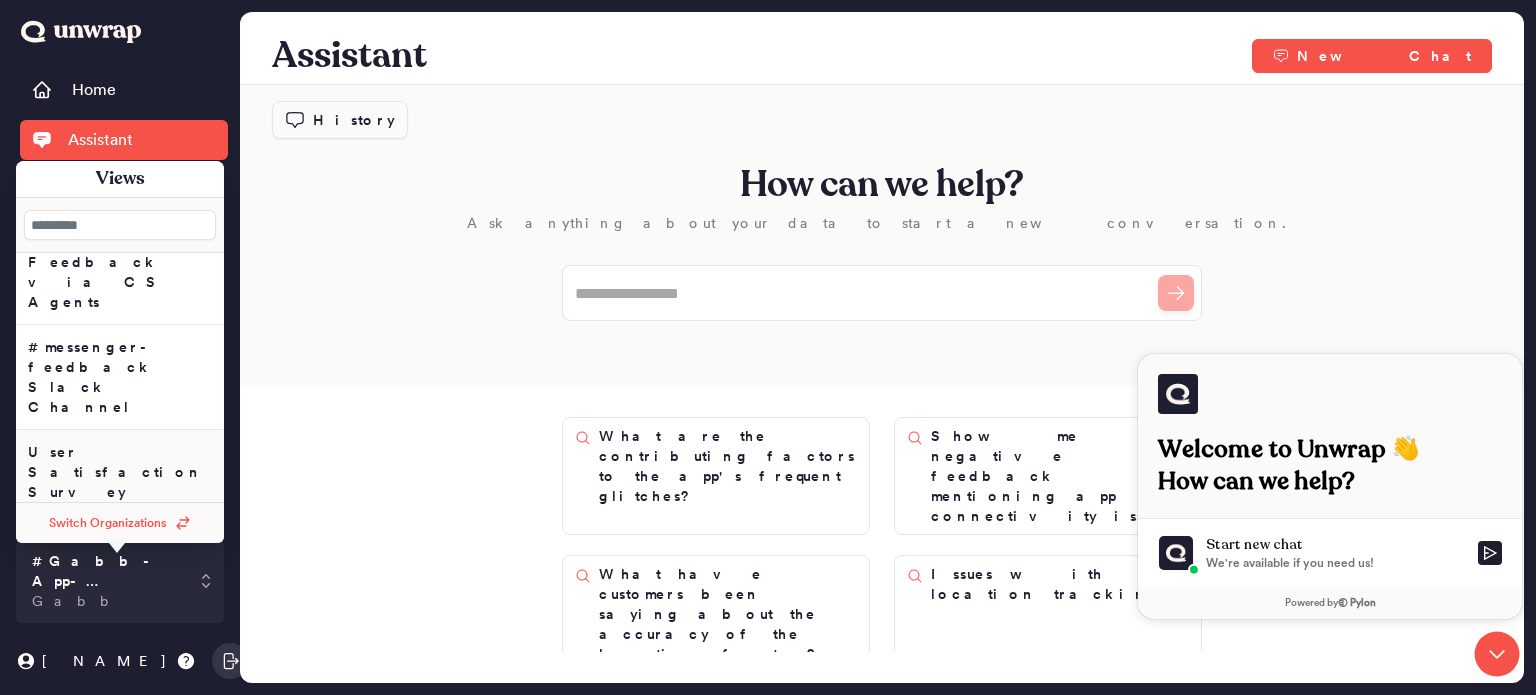 click on "User Satisfaction Survey" at bounding box center (118, 87) 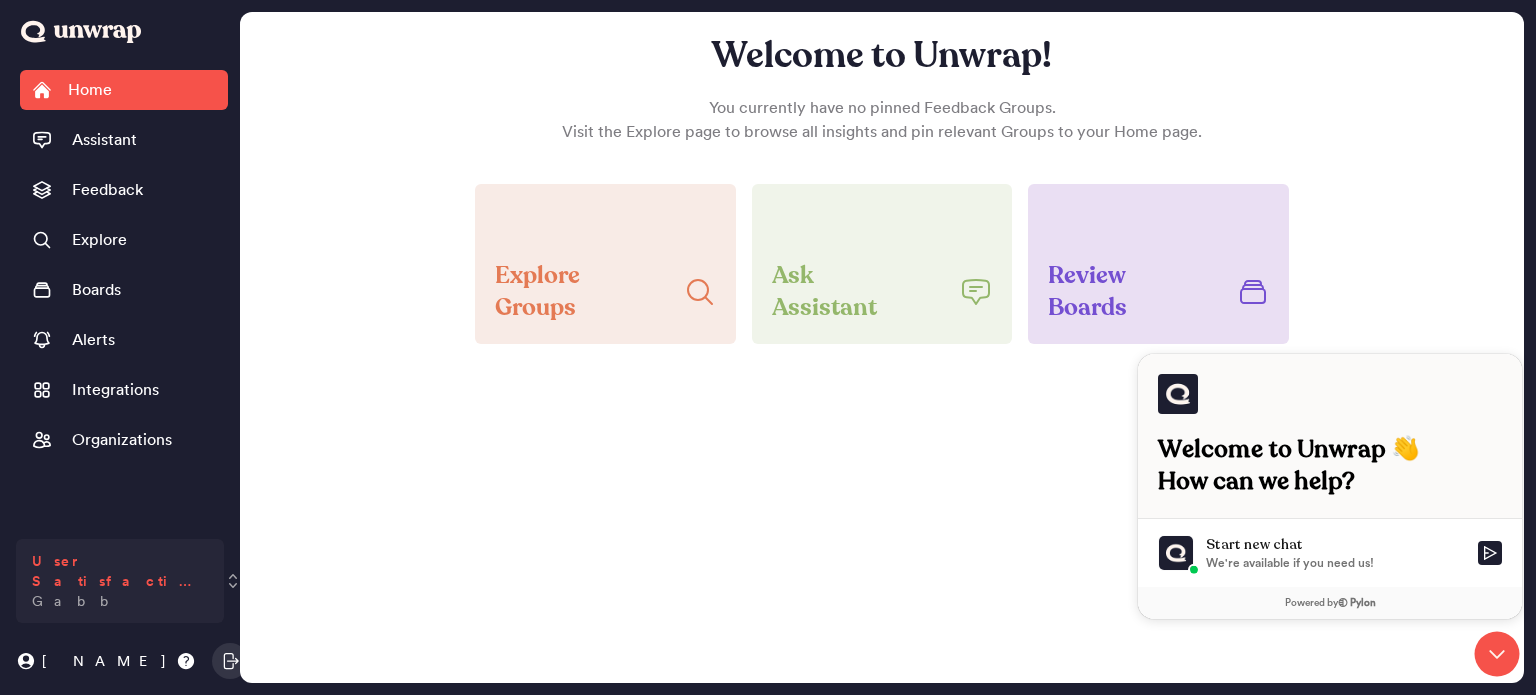 click 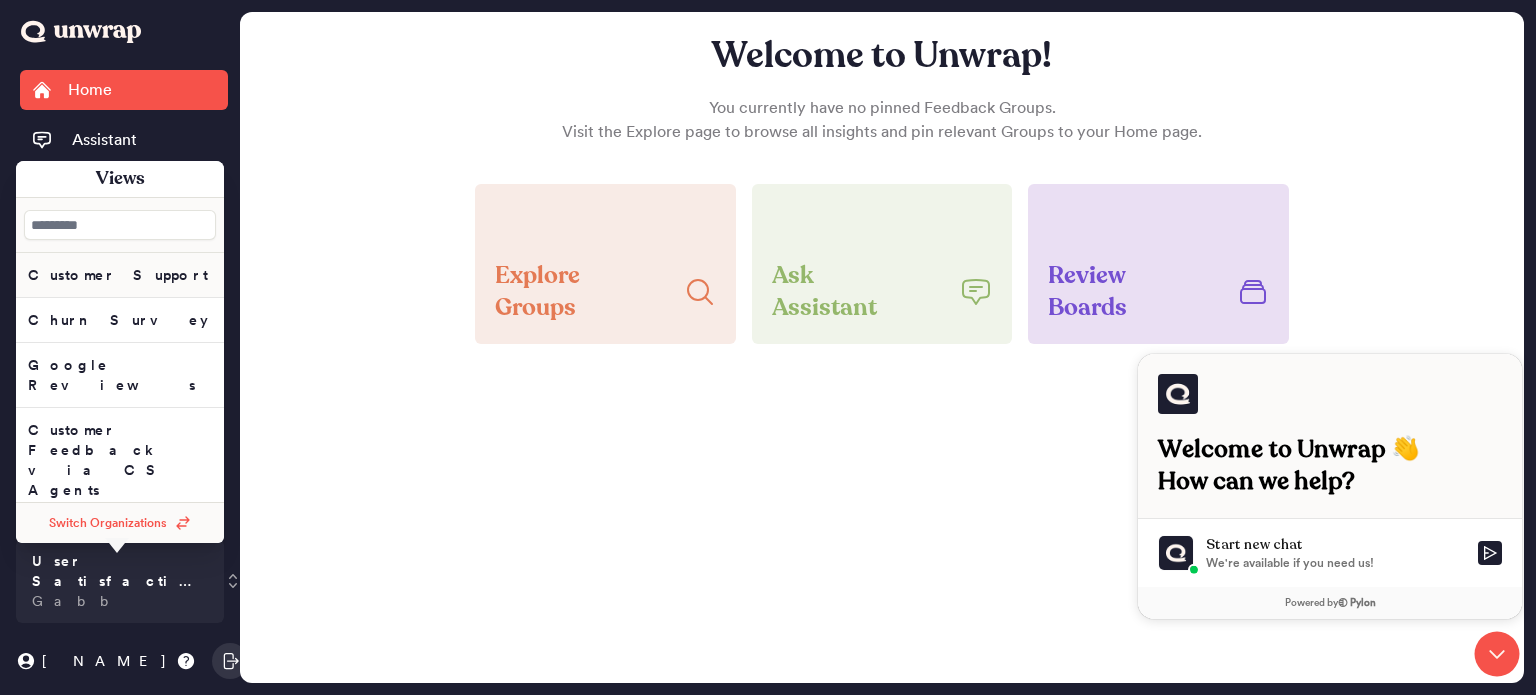 click on "Customer Support" at bounding box center (118, 275) 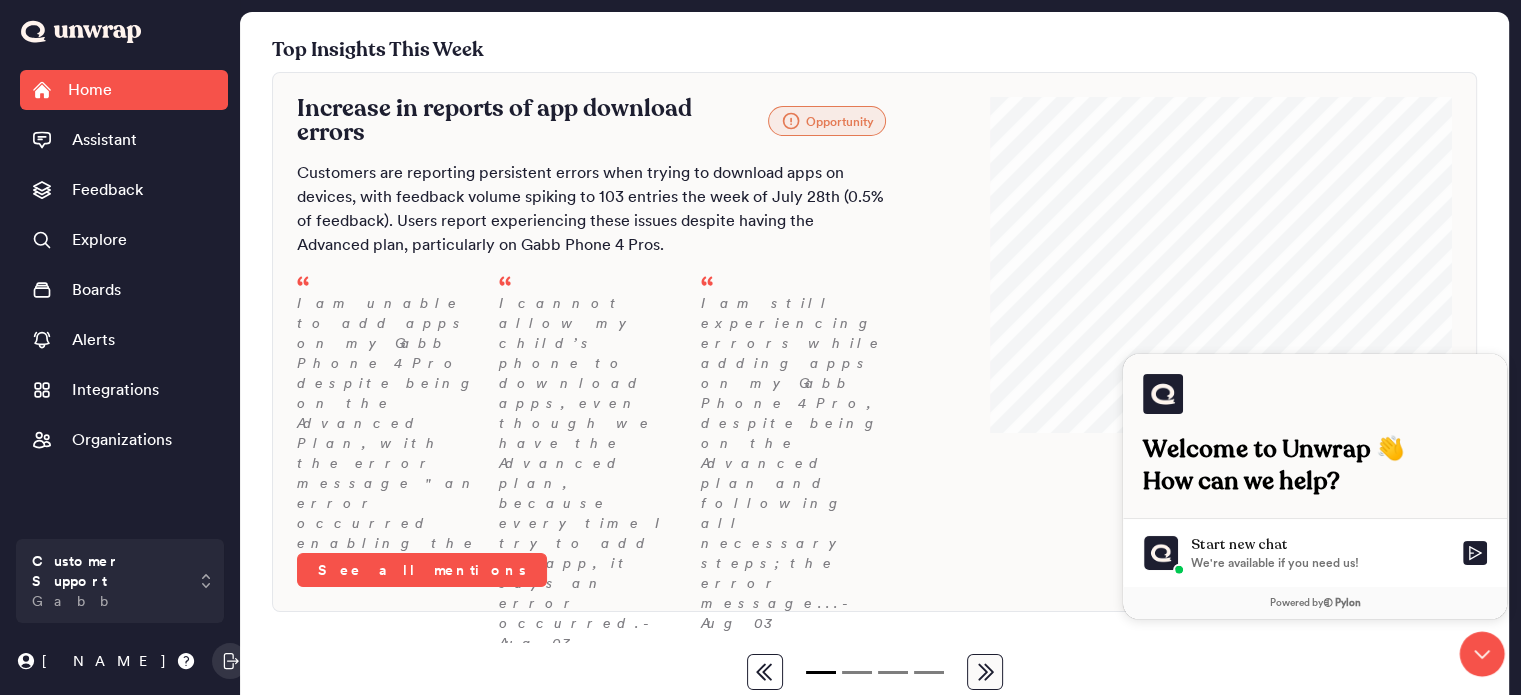 scroll, scrollTop: 240, scrollLeft: 0, axis: vertical 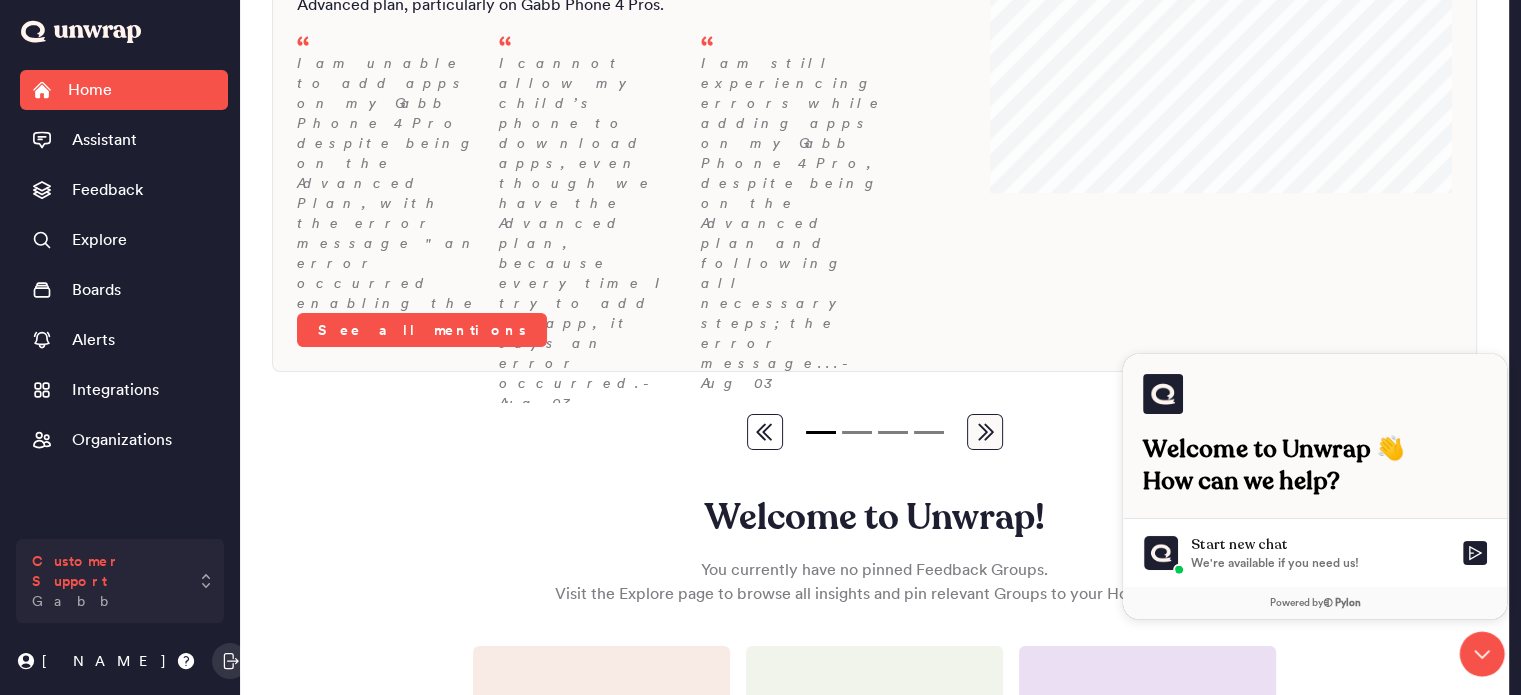 click on "Customer Support Gabb" at bounding box center [120, 581] 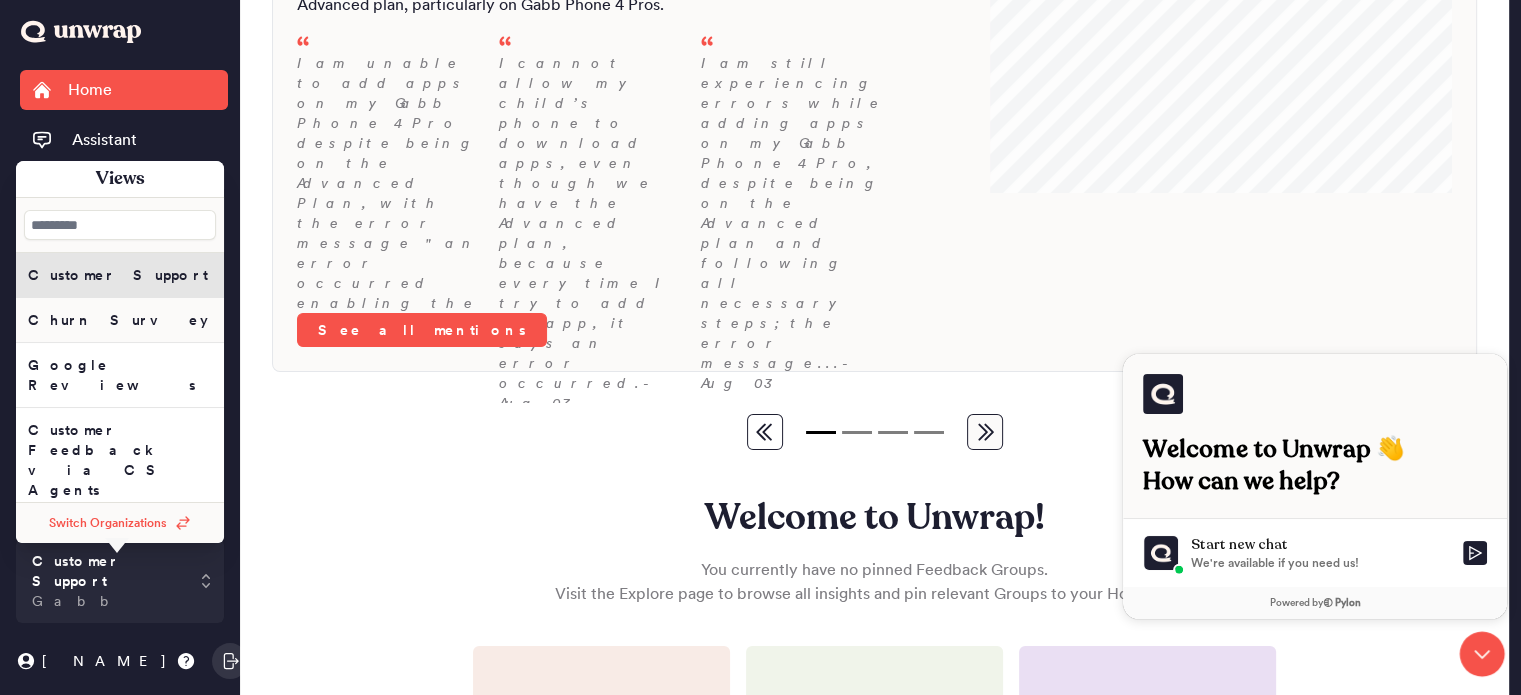 click on "Churn Survey" at bounding box center [118, 320] 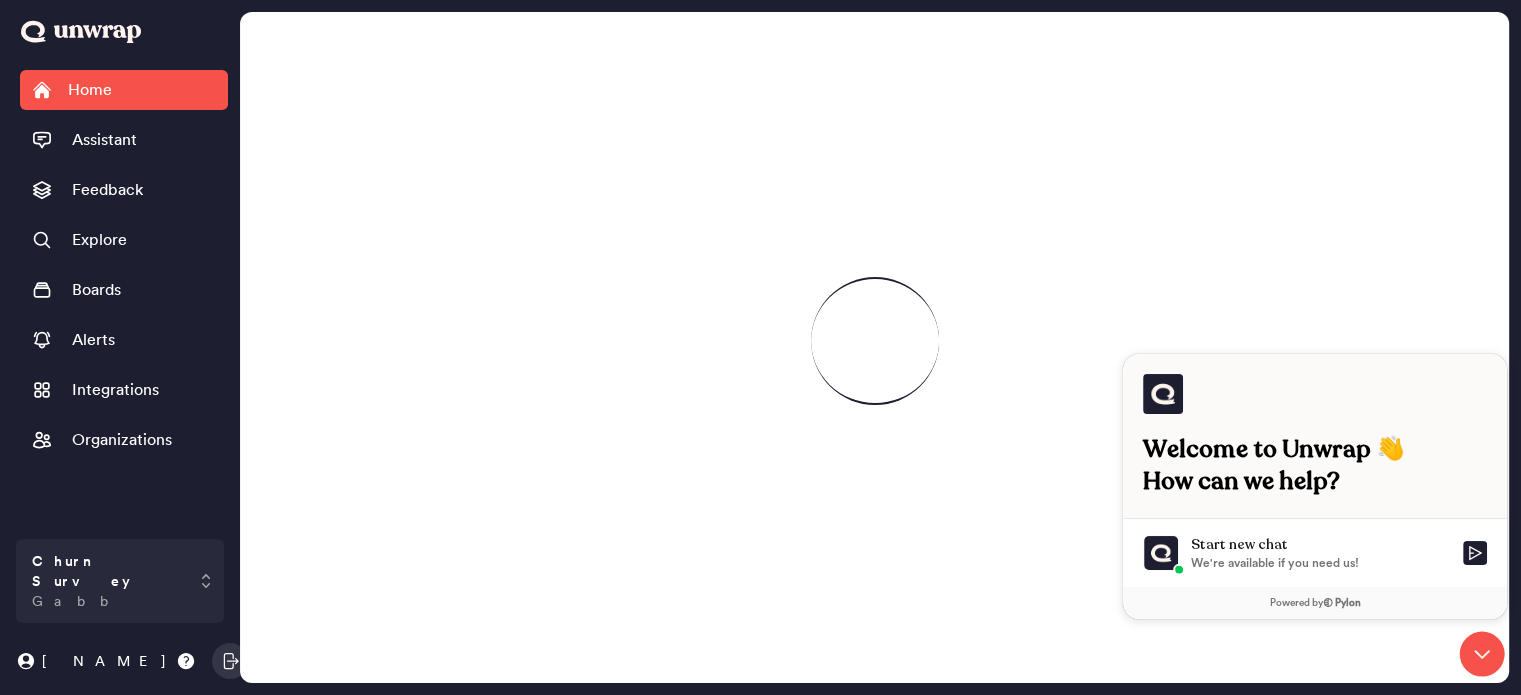 scroll, scrollTop: 0, scrollLeft: 0, axis: both 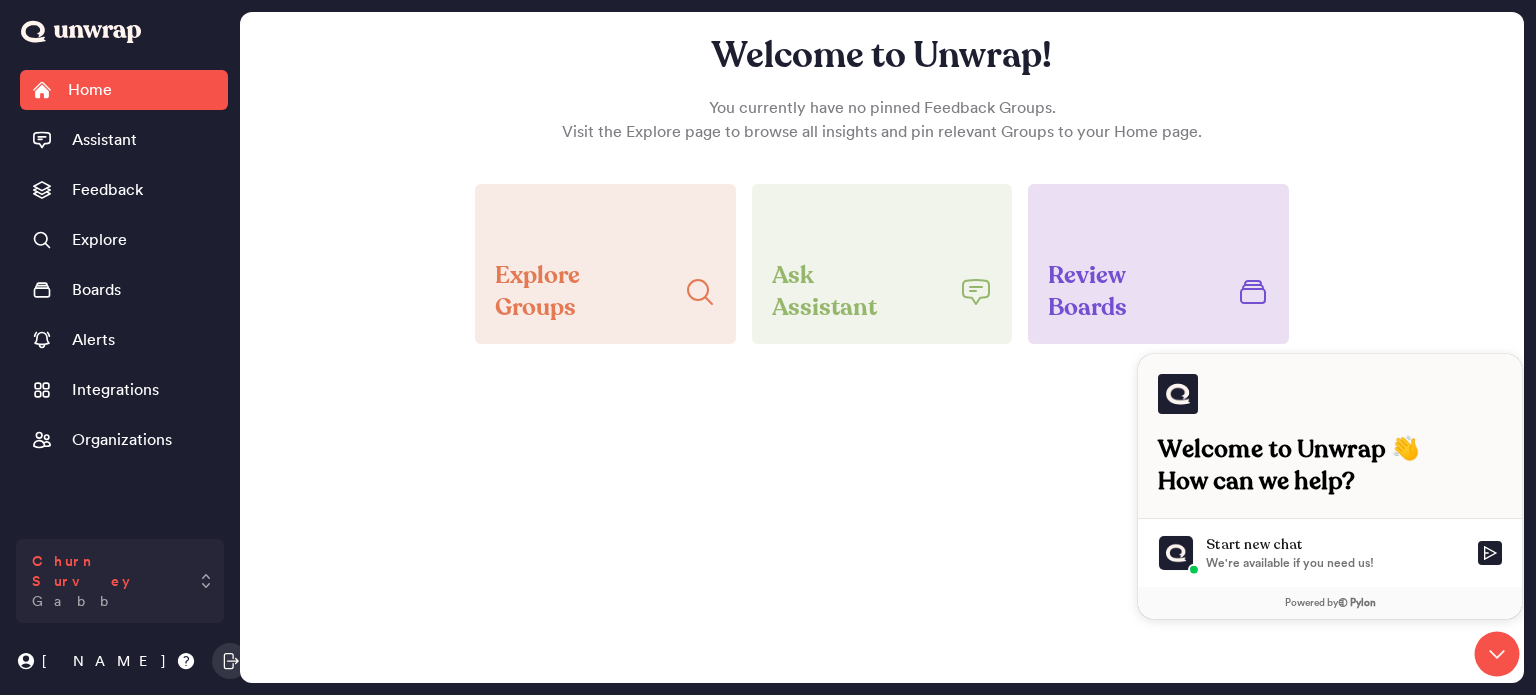 click 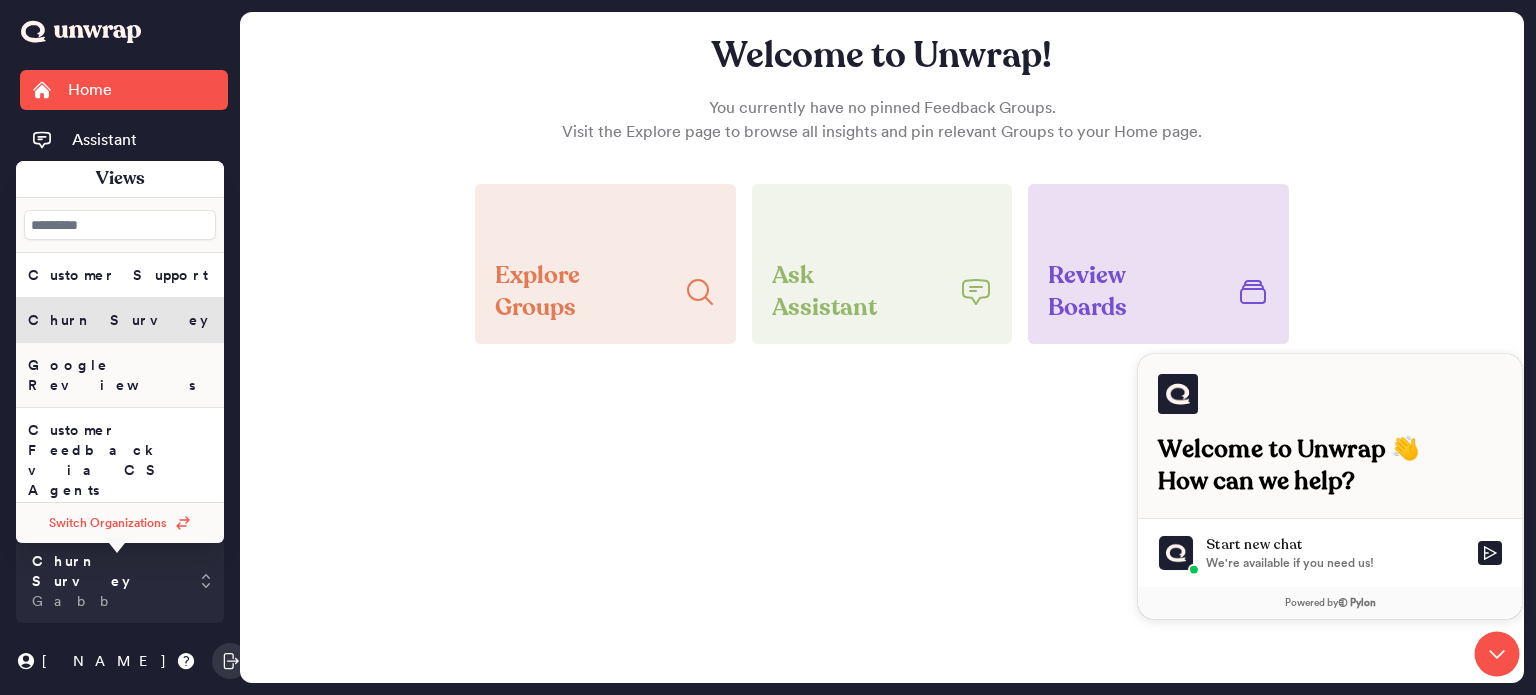 click on "Google Reviews" at bounding box center [118, 275] 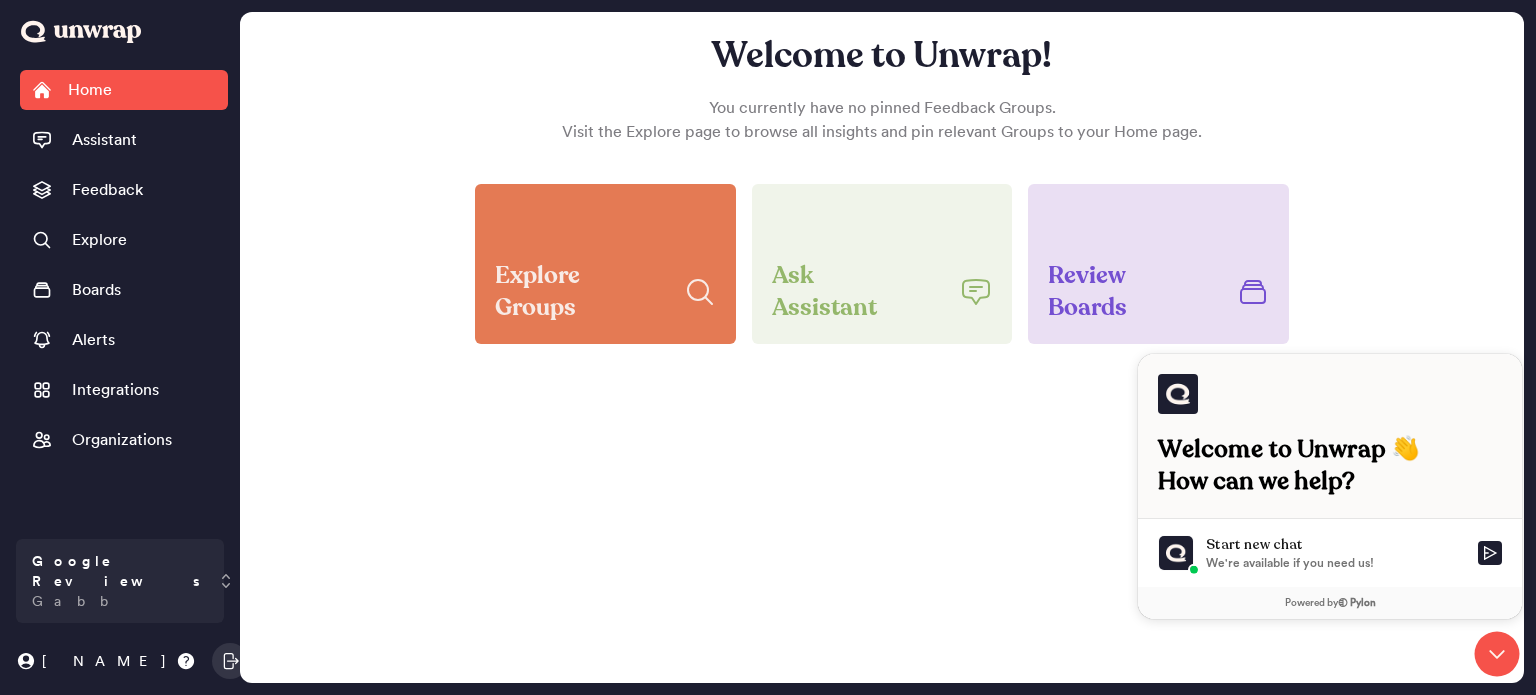 click on "Explore  Groups" at bounding box center (581, 292) 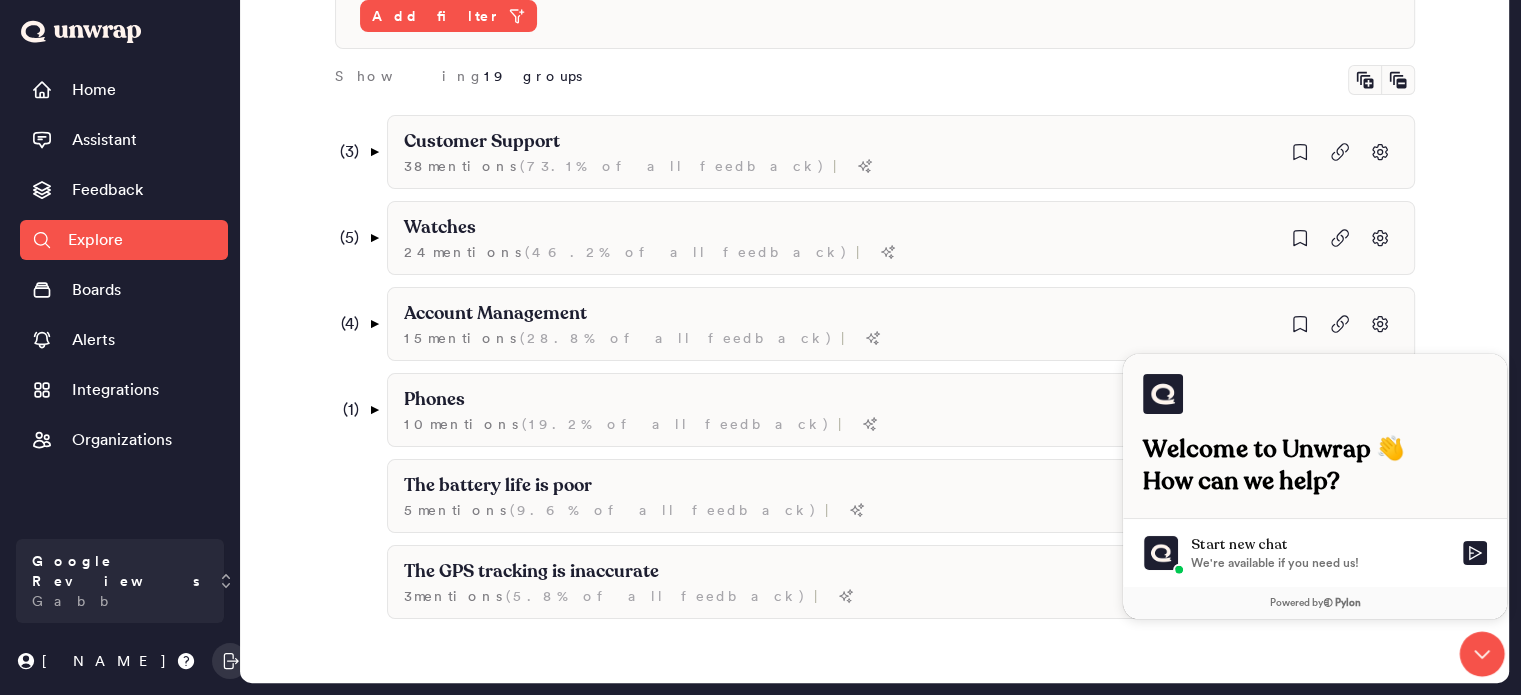 scroll, scrollTop: 302, scrollLeft: 0, axis: vertical 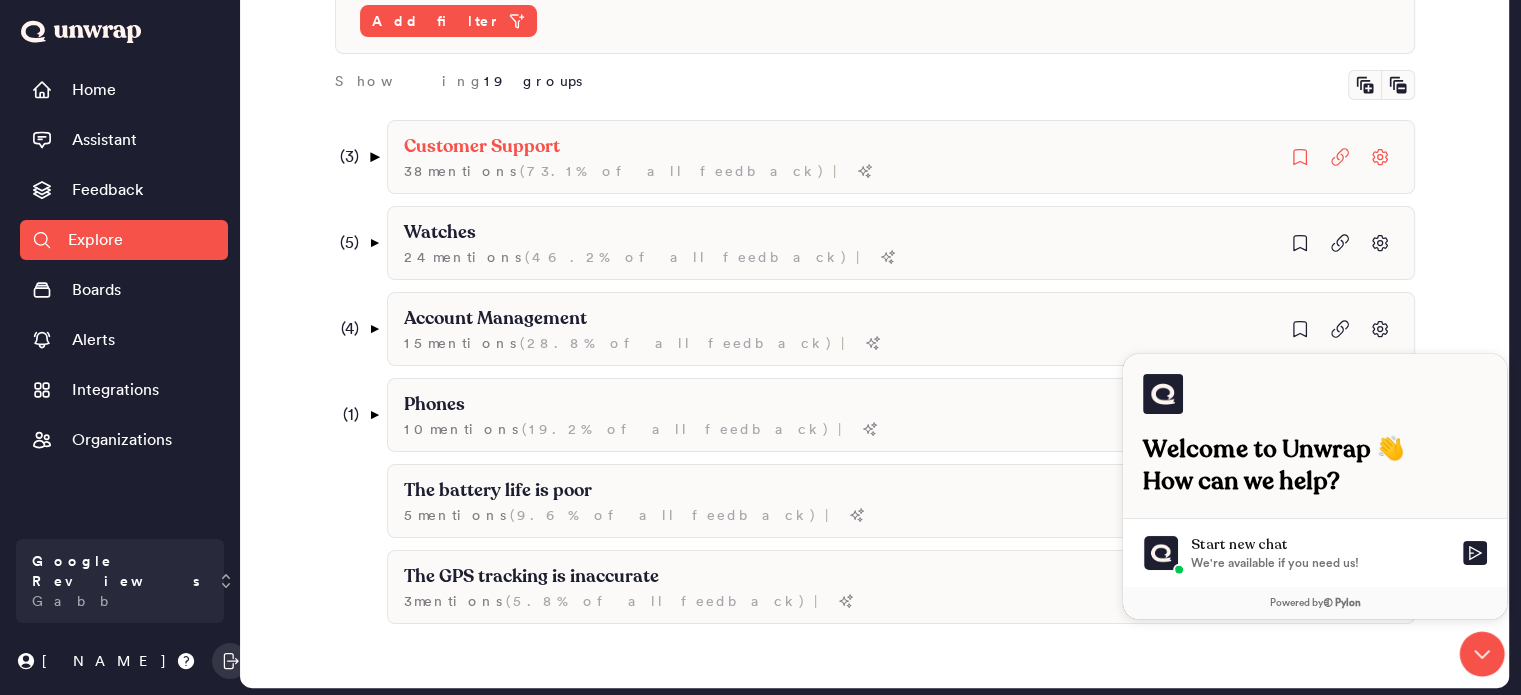 click on "▼" at bounding box center (373, 157) 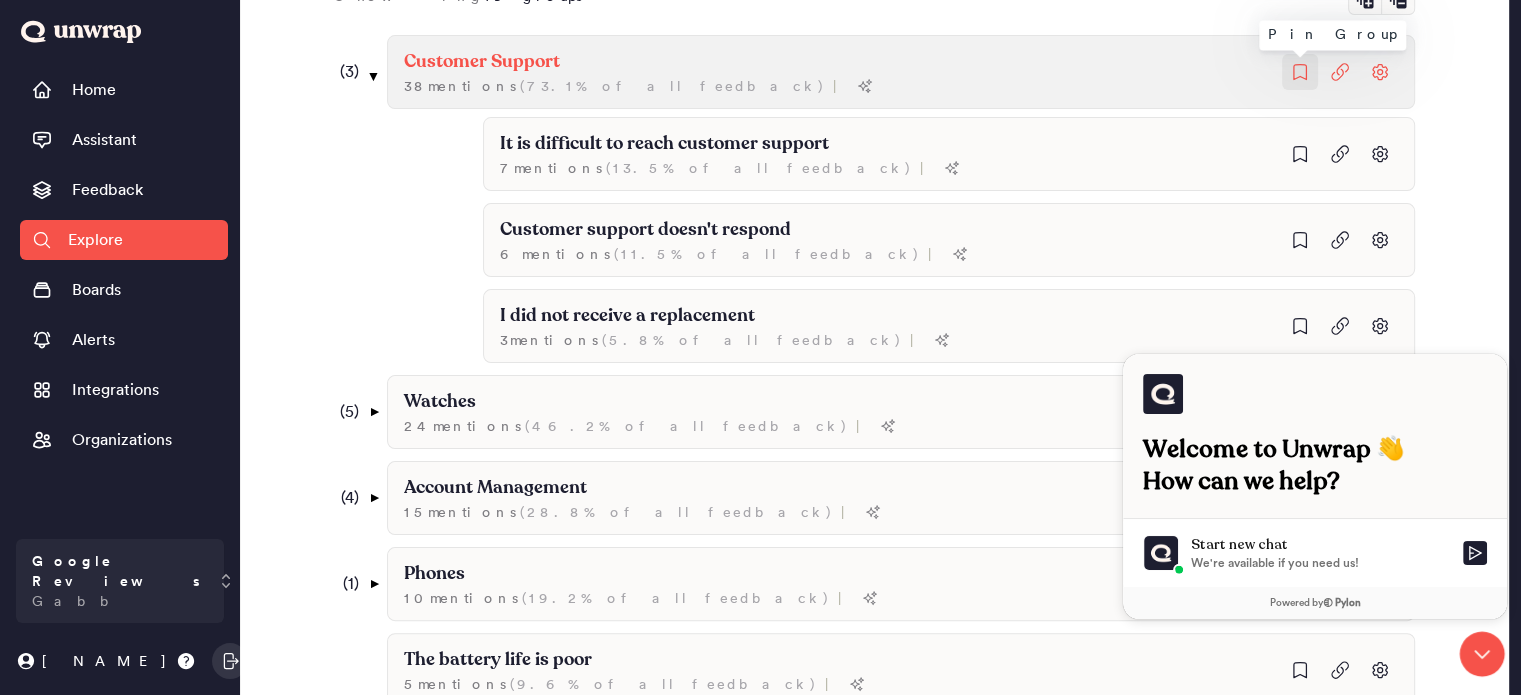 click 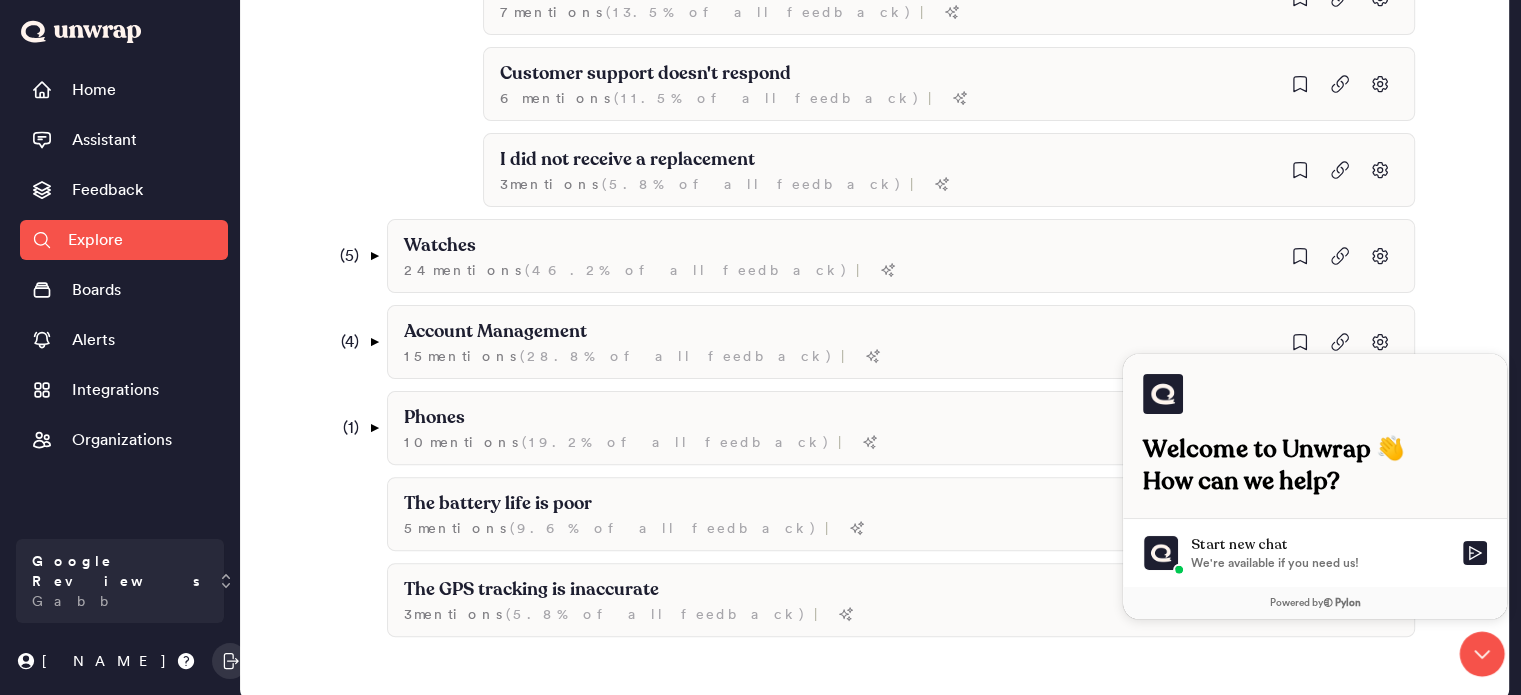 scroll, scrollTop: 555, scrollLeft: 0, axis: vertical 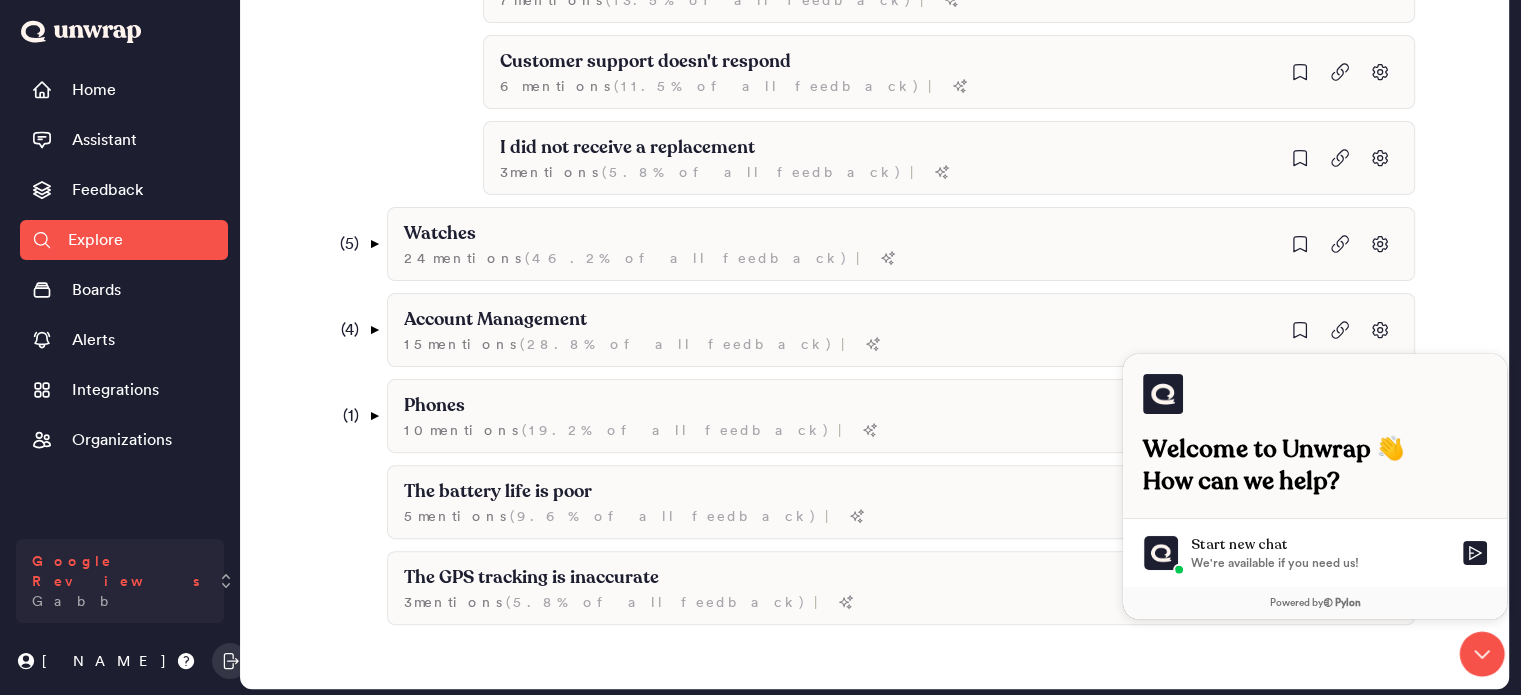 click 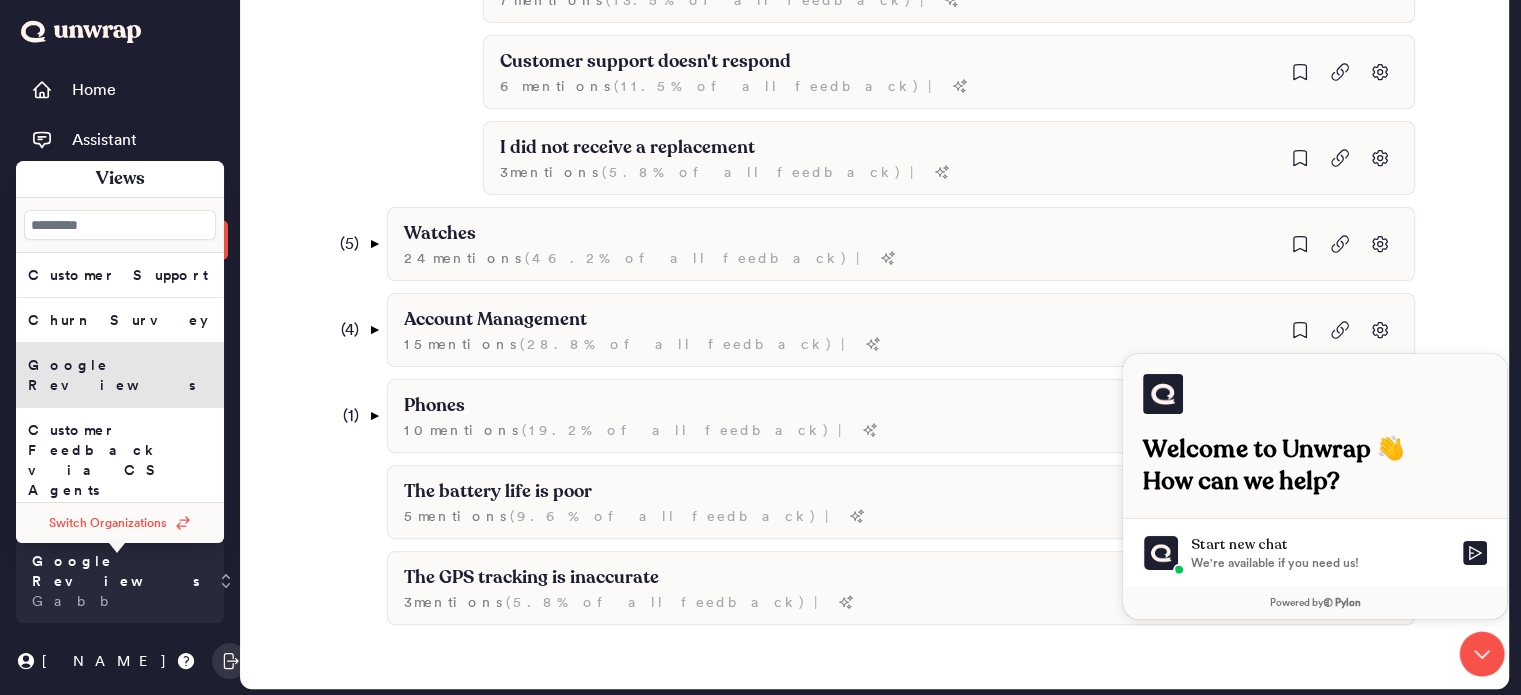 scroll, scrollTop: 188, scrollLeft: 0, axis: vertical 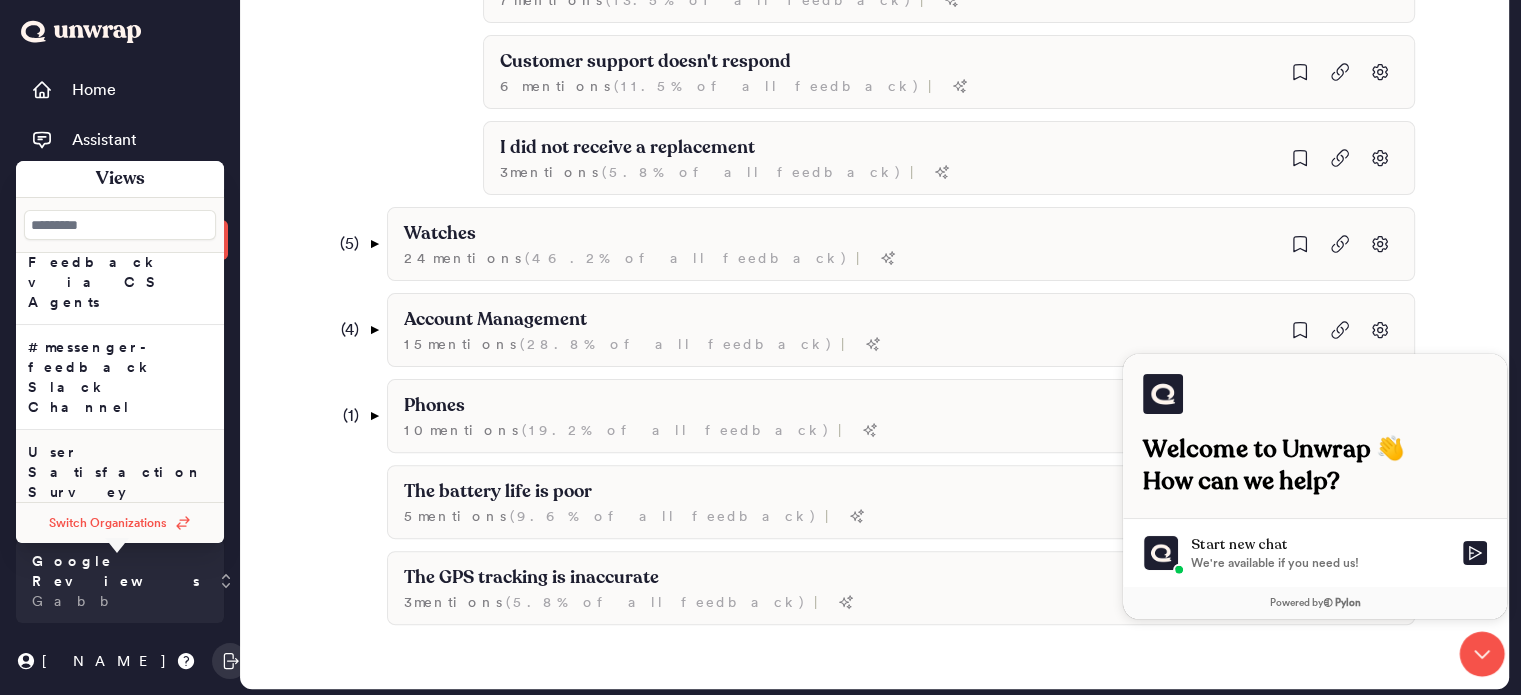 click on "User Satisfaction Survey" at bounding box center (118, 87) 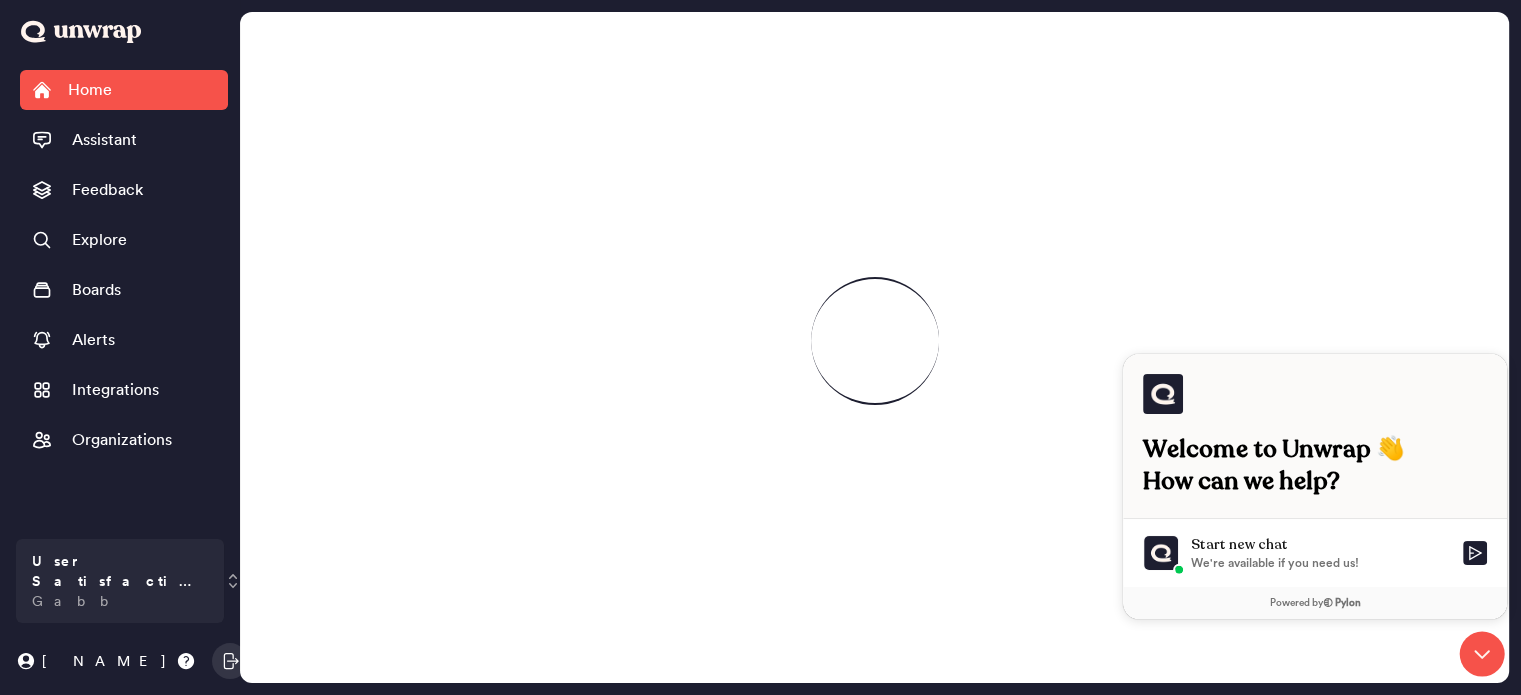 scroll, scrollTop: 0, scrollLeft: 0, axis: both 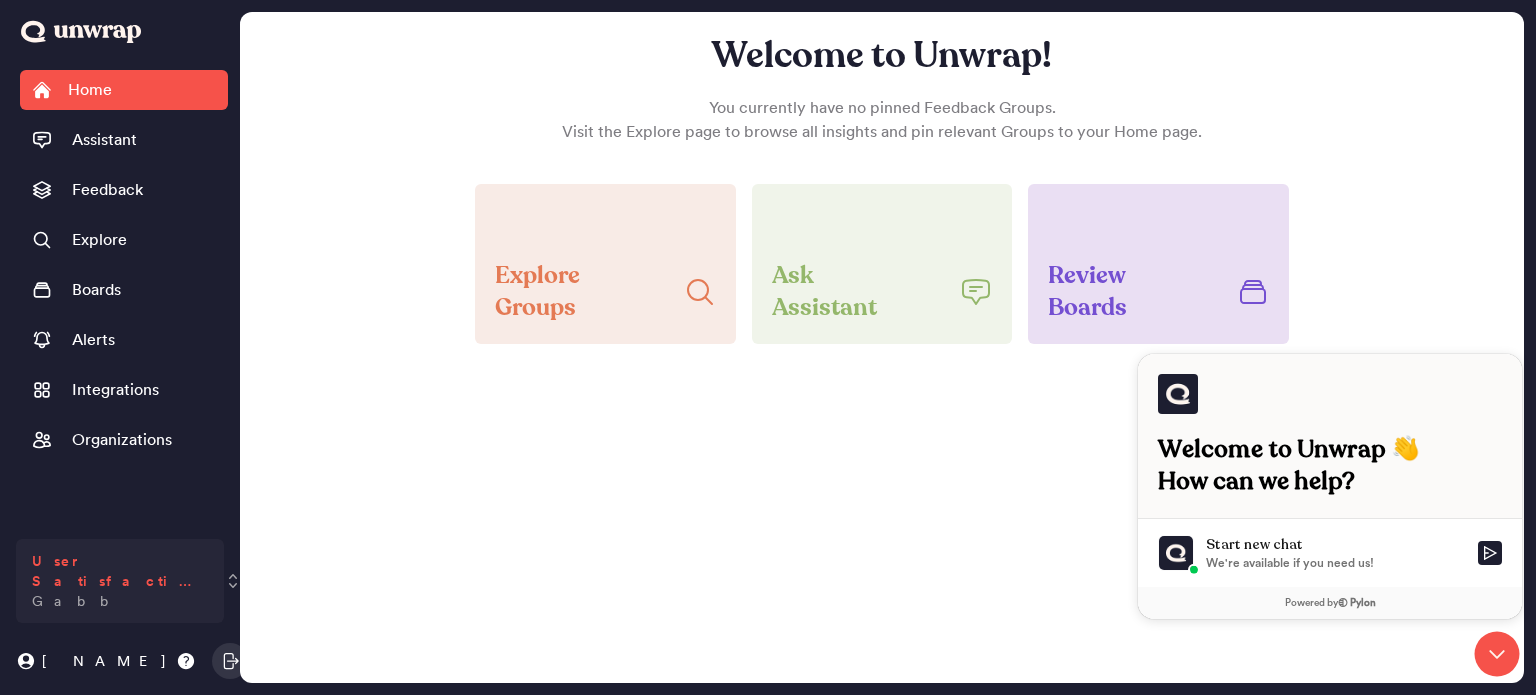 click 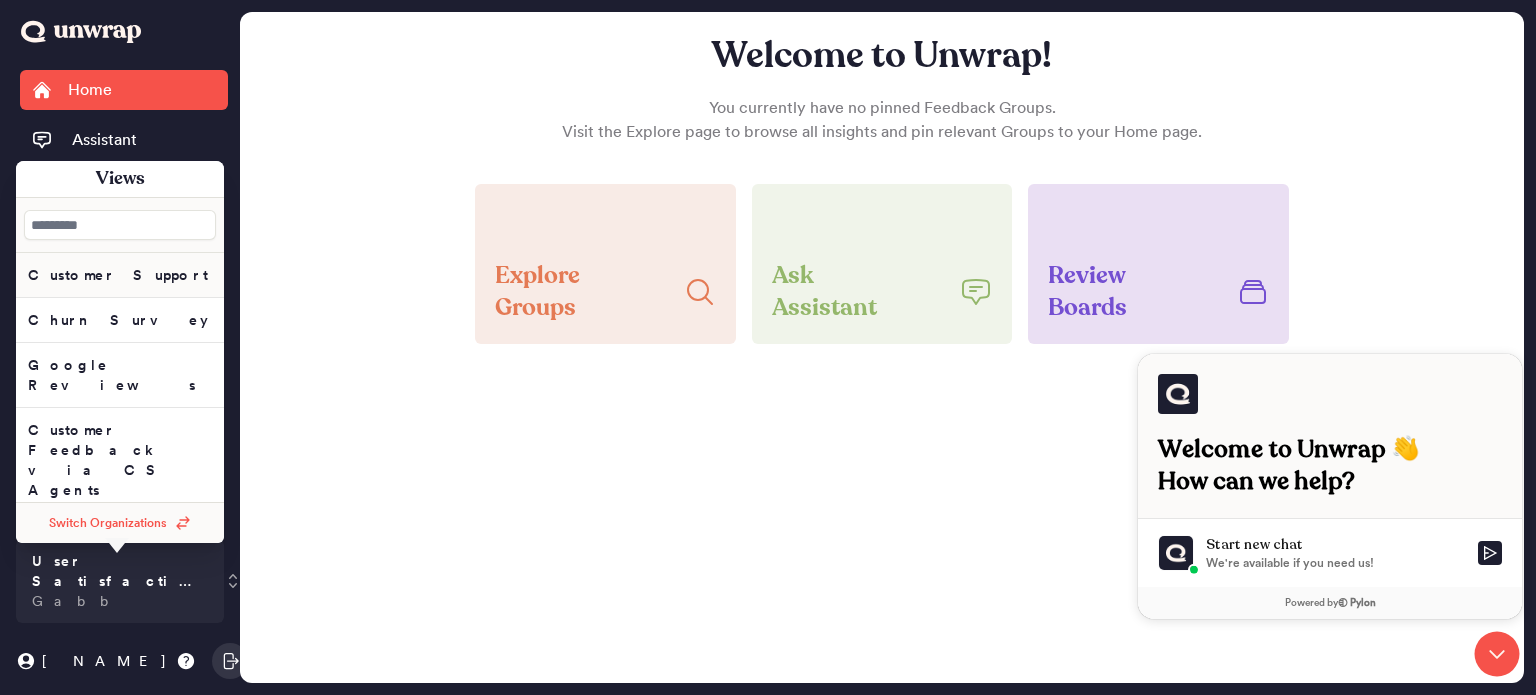 click on "Customer Support" at bounding box center (118, 275) 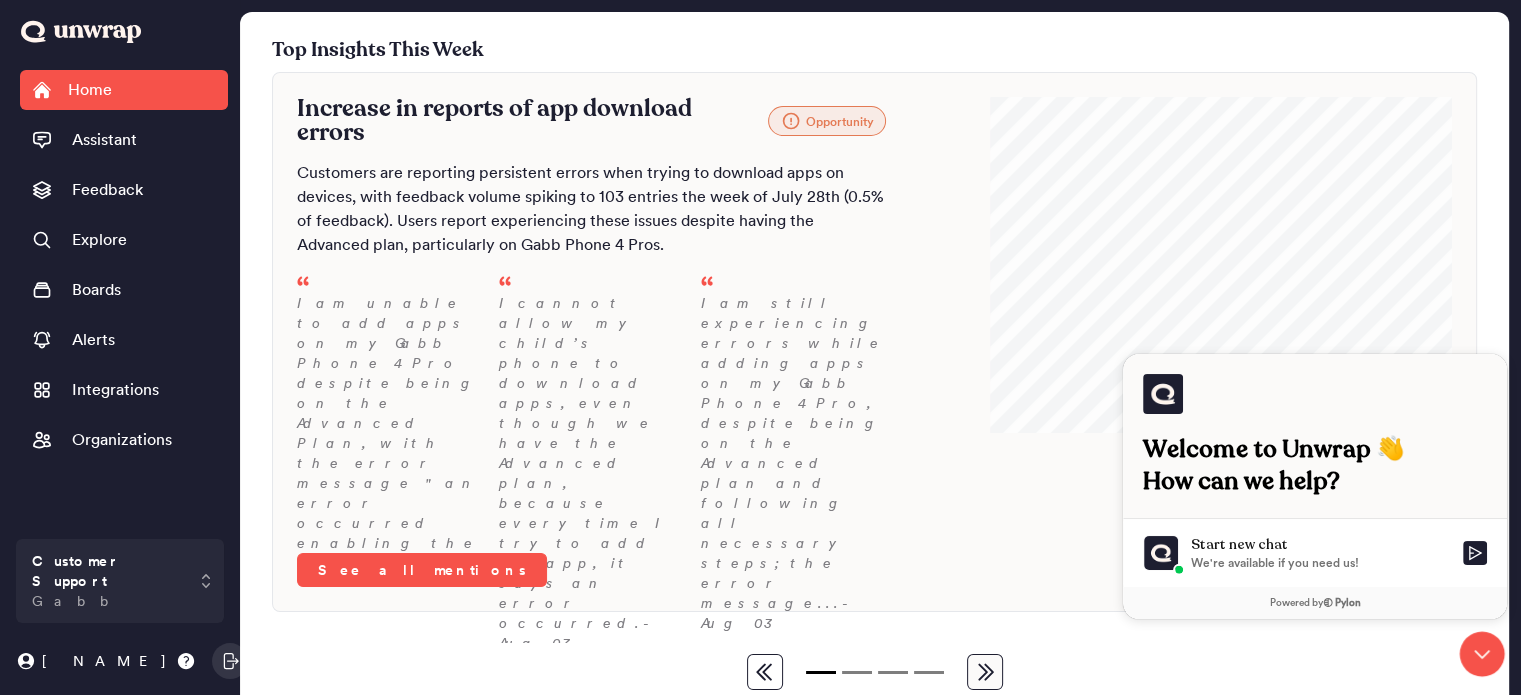 scroll, scrollTop: 240, scrollLeft: 0, axis: vertical 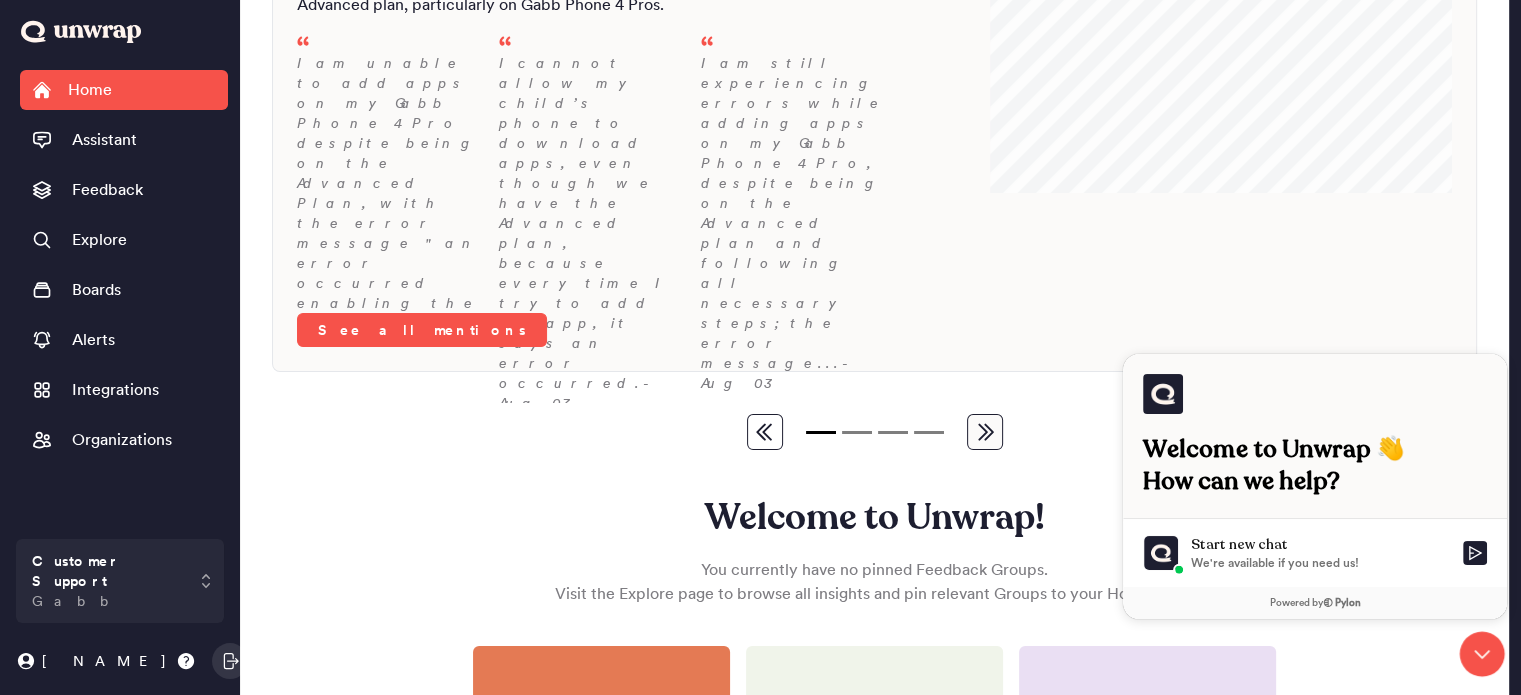 click on "Explore  Groups" at bounding box center [577, 754] 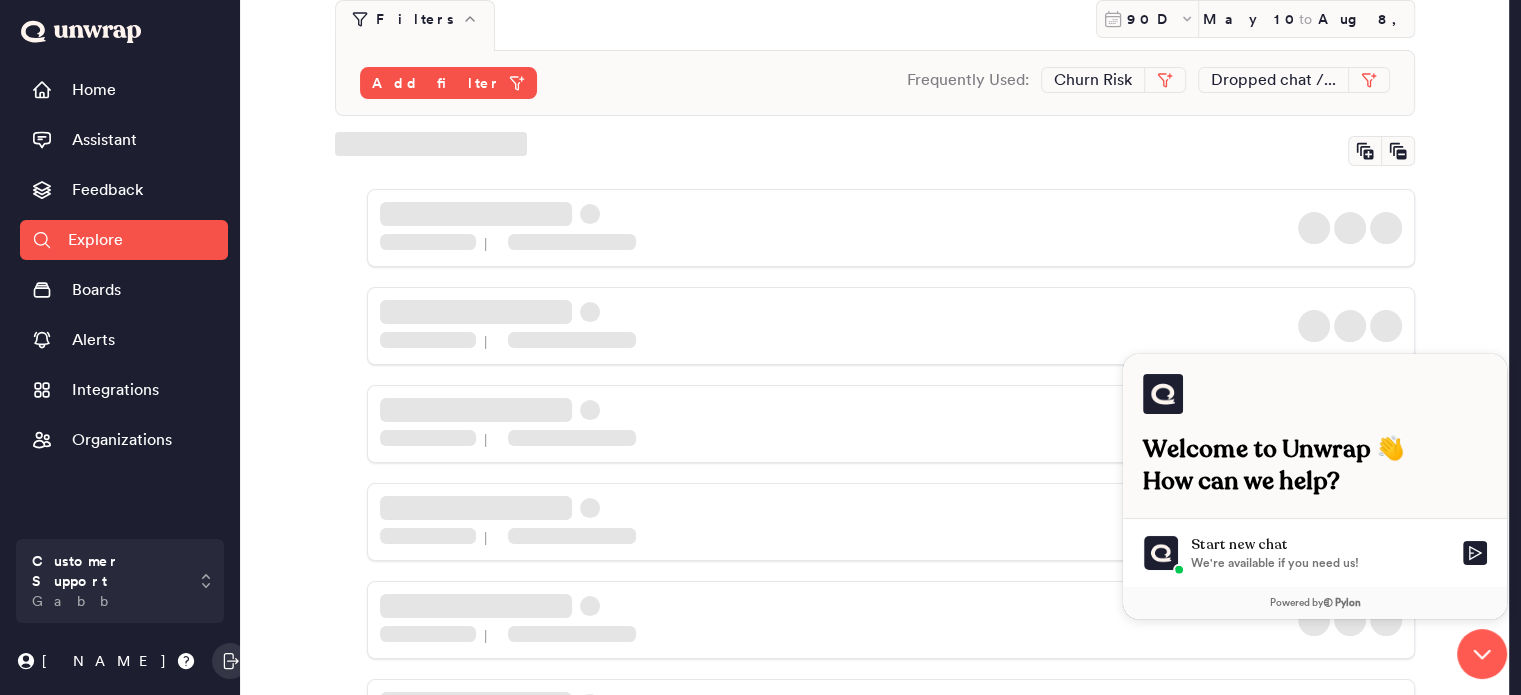 click 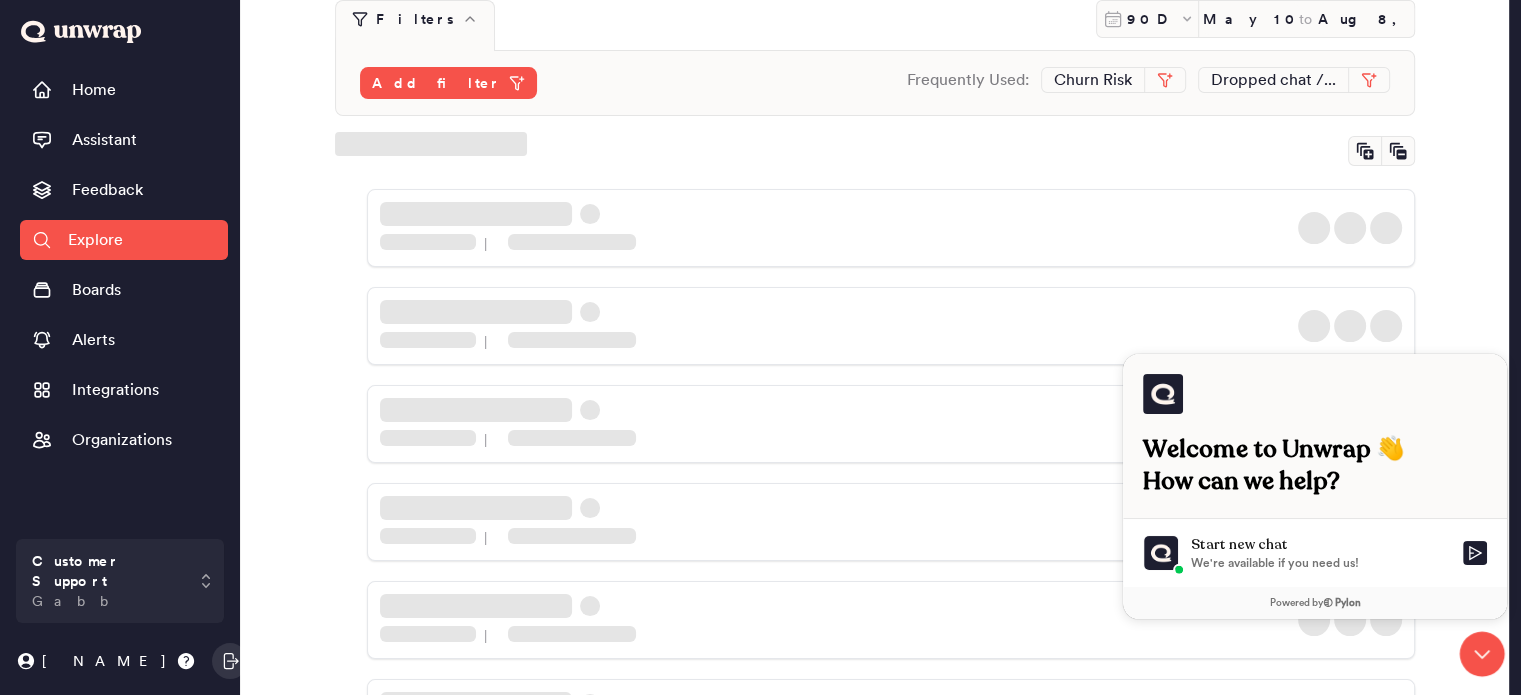 click on "Search Filters 90D [DATE] [DATE] Add filter Frequently Used: Churn Risk Dropped chat /... | | | | | | | | | | | | | | | | | | | |" at bounding box center (874, 1010) 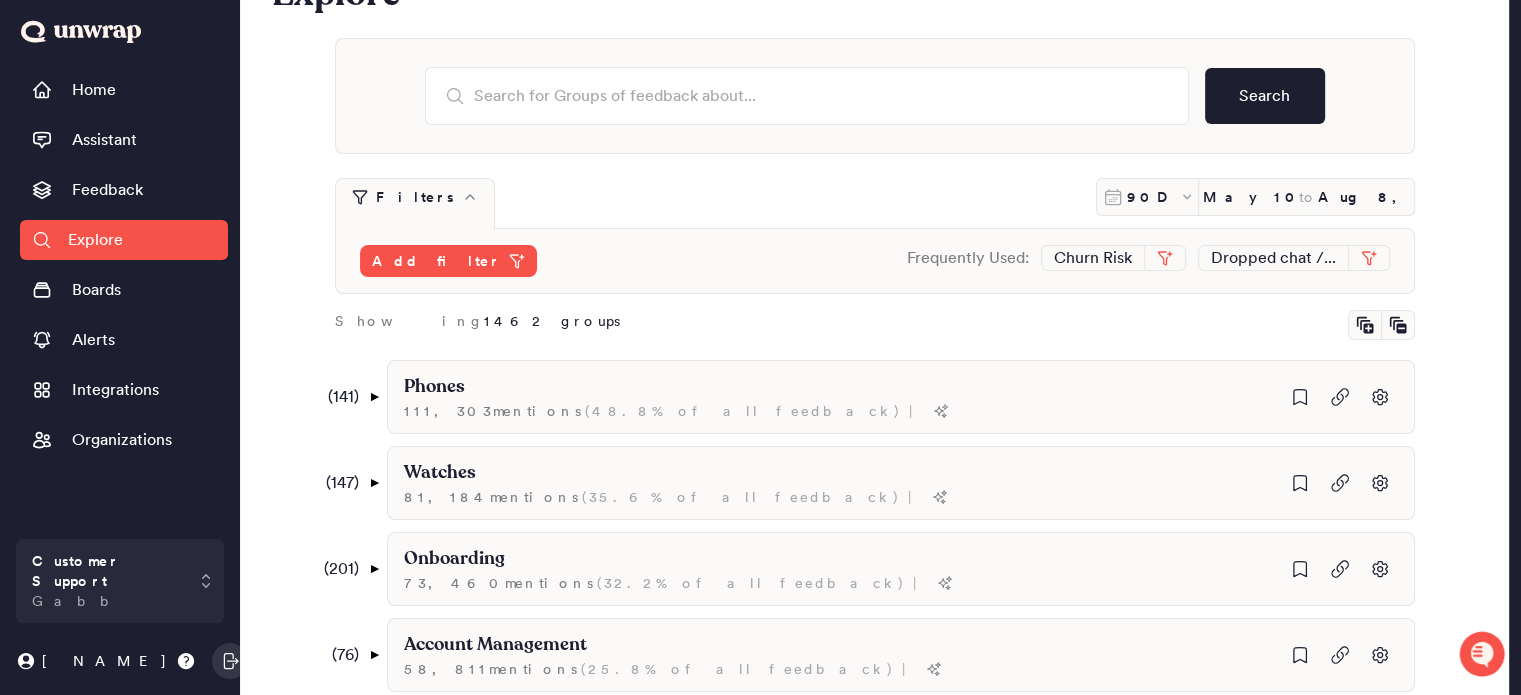 scroll, scrollTop: 92, scrollLeft: 0, axis: vertical 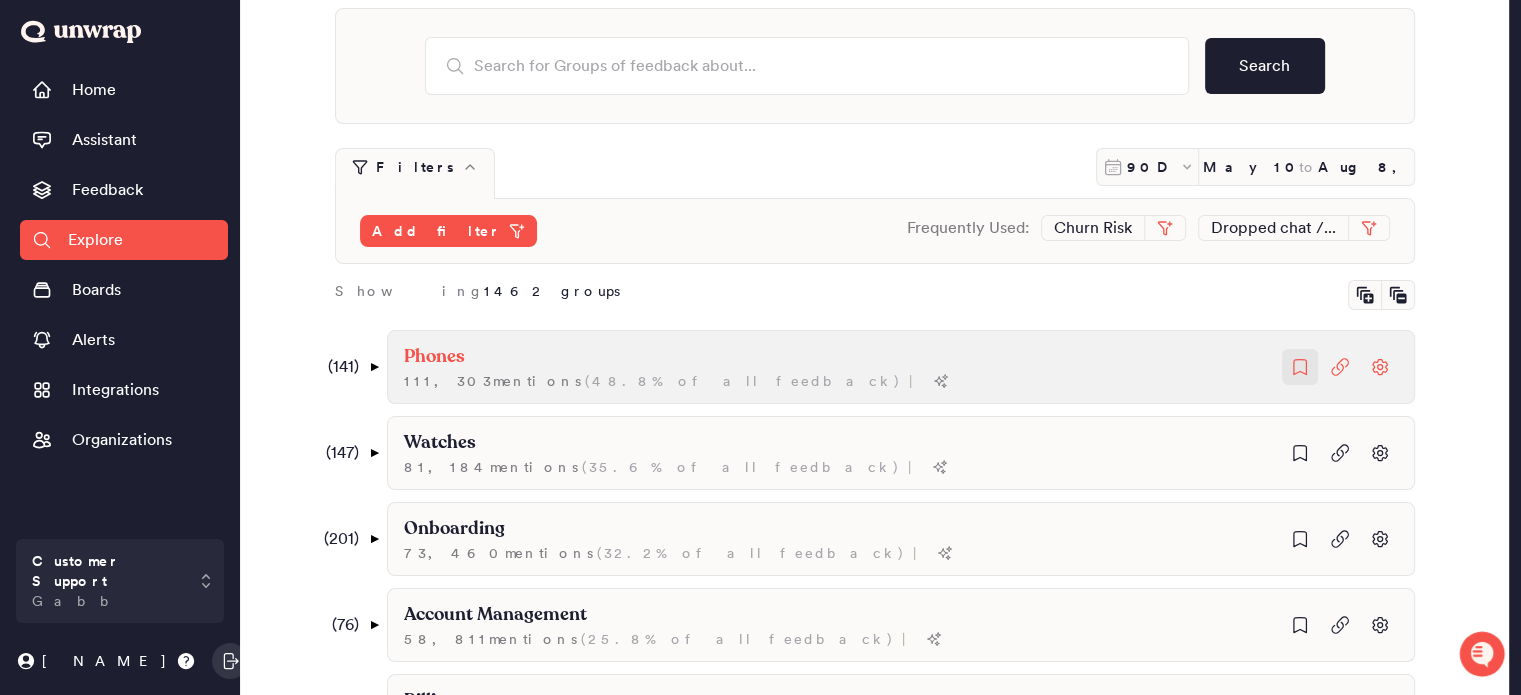 click 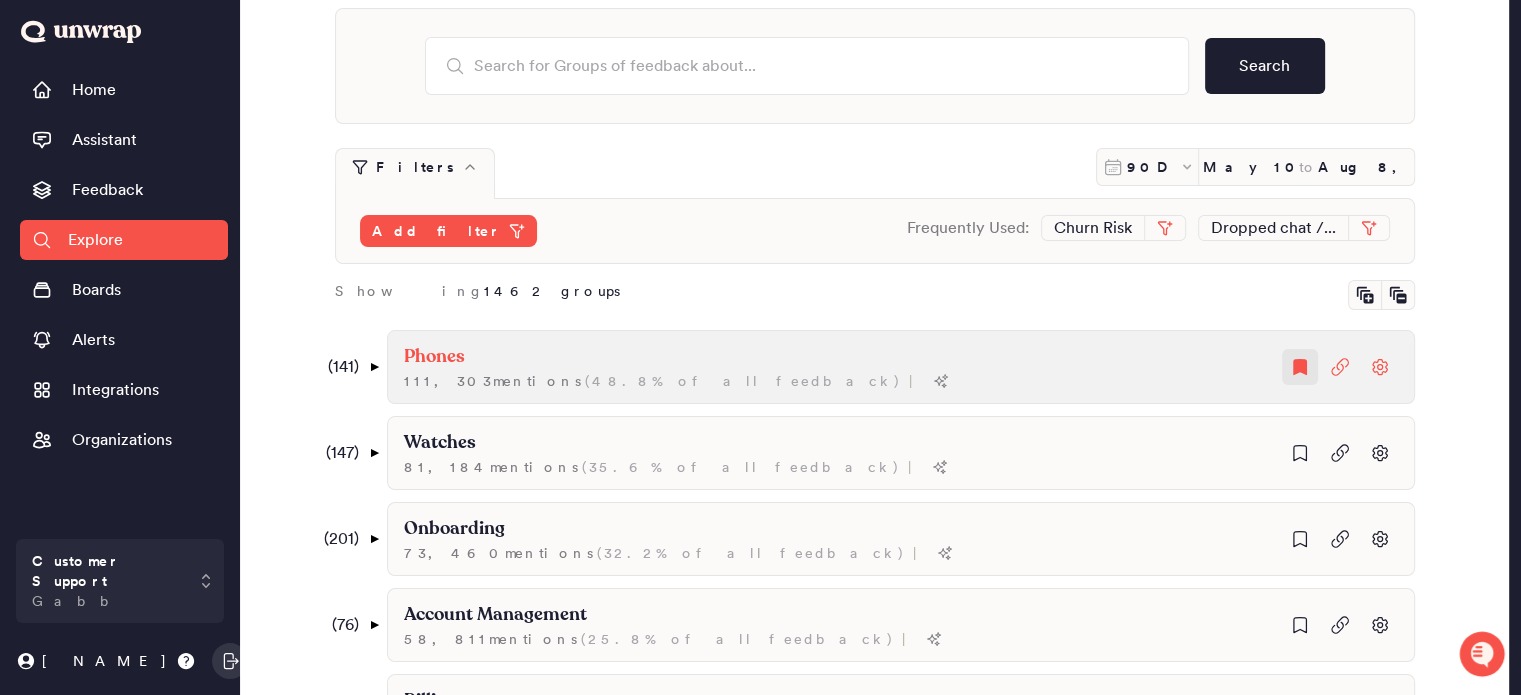 click on "▼" at bounding box center (373, 367) 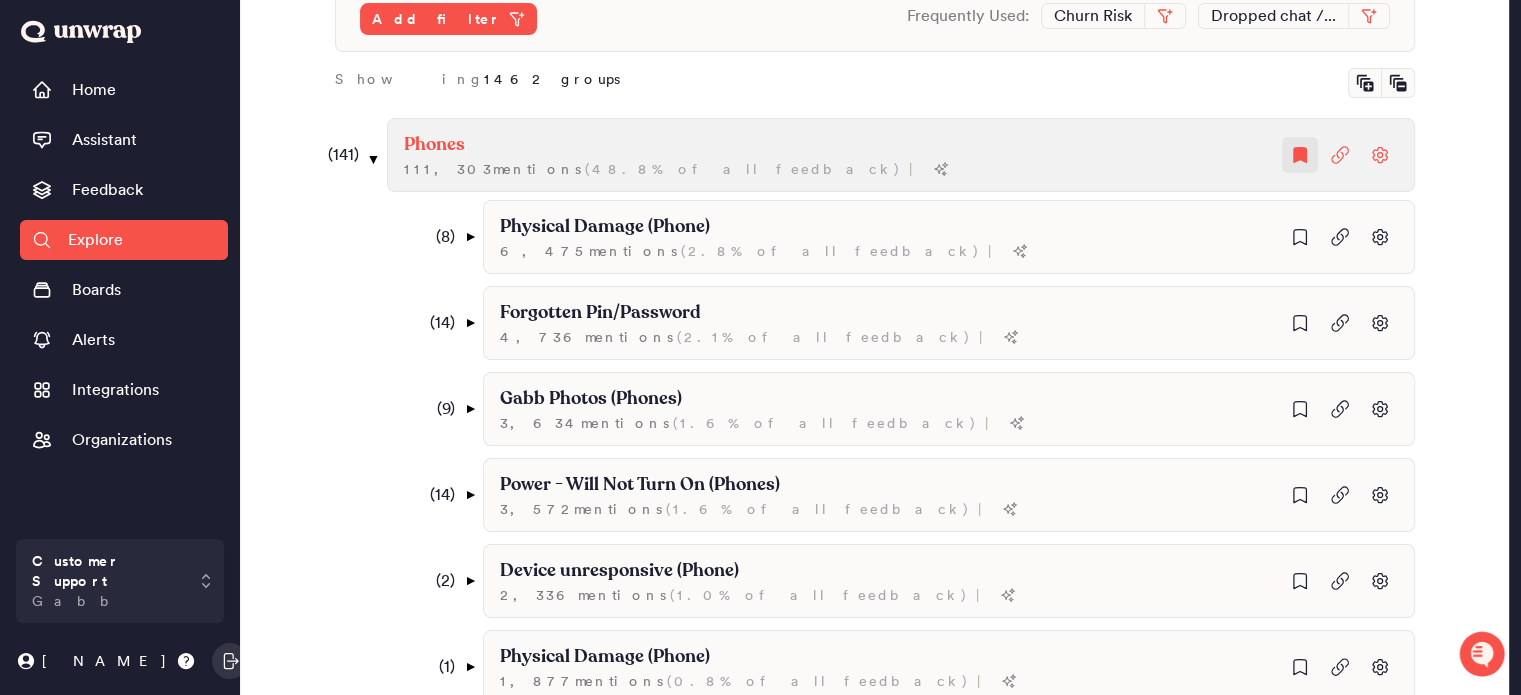 scroll, scrollTop: 311, scrollLeft: 0, axis: vertical 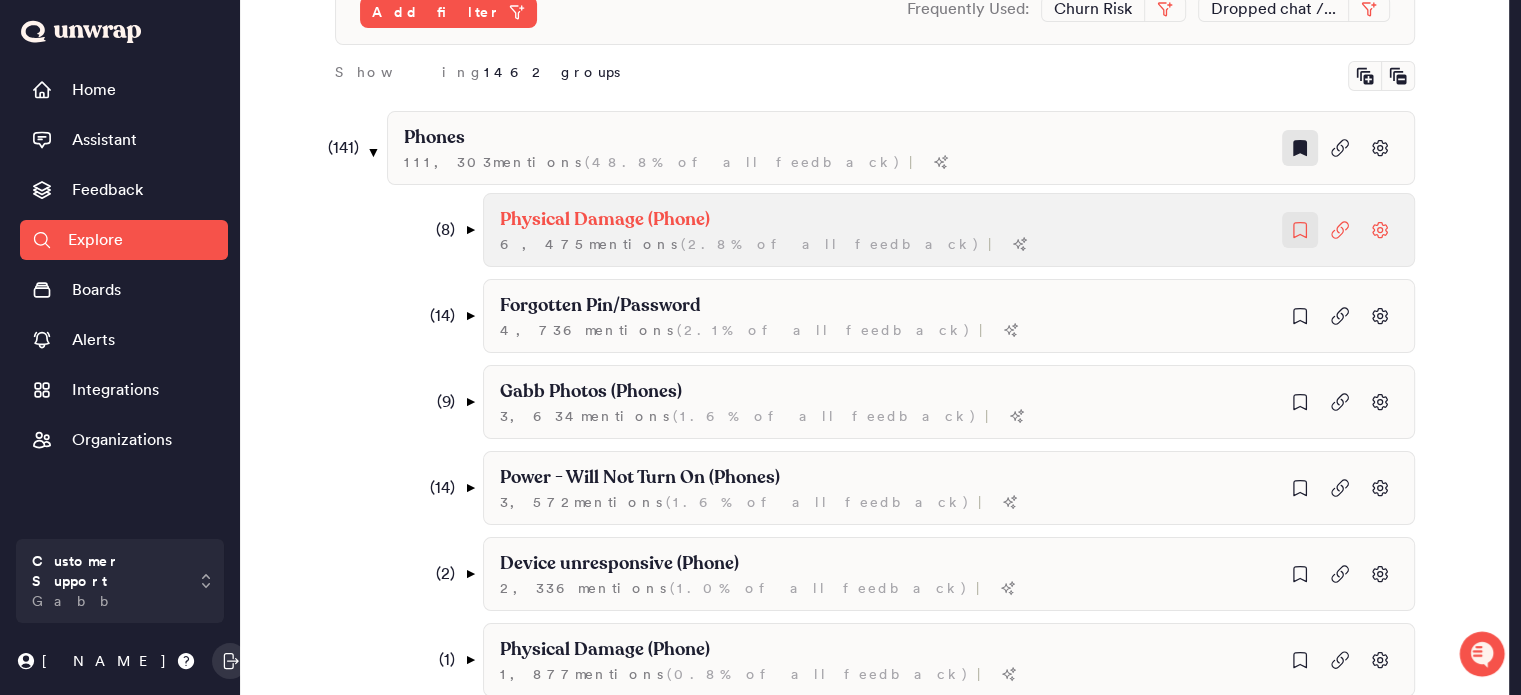 click 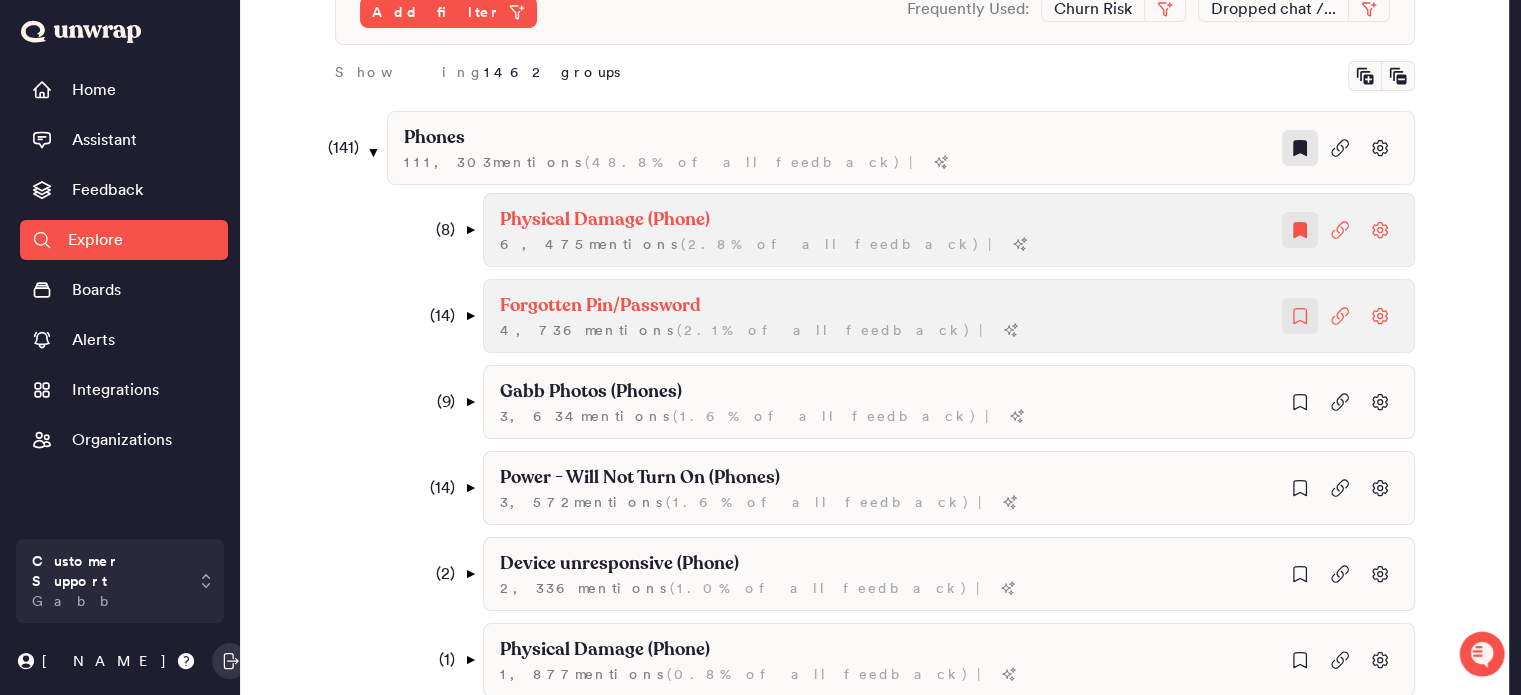 click 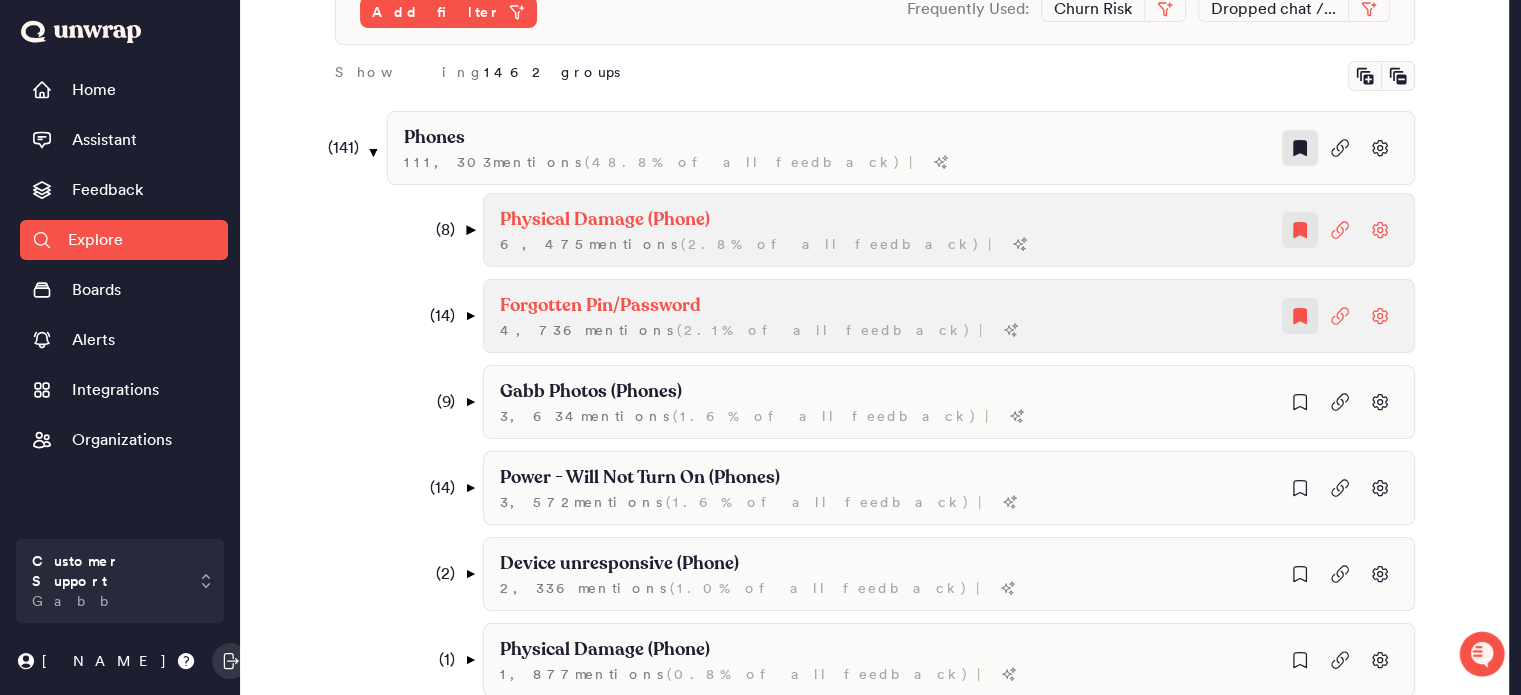 click on "▼" at bounding box center (469, 230) 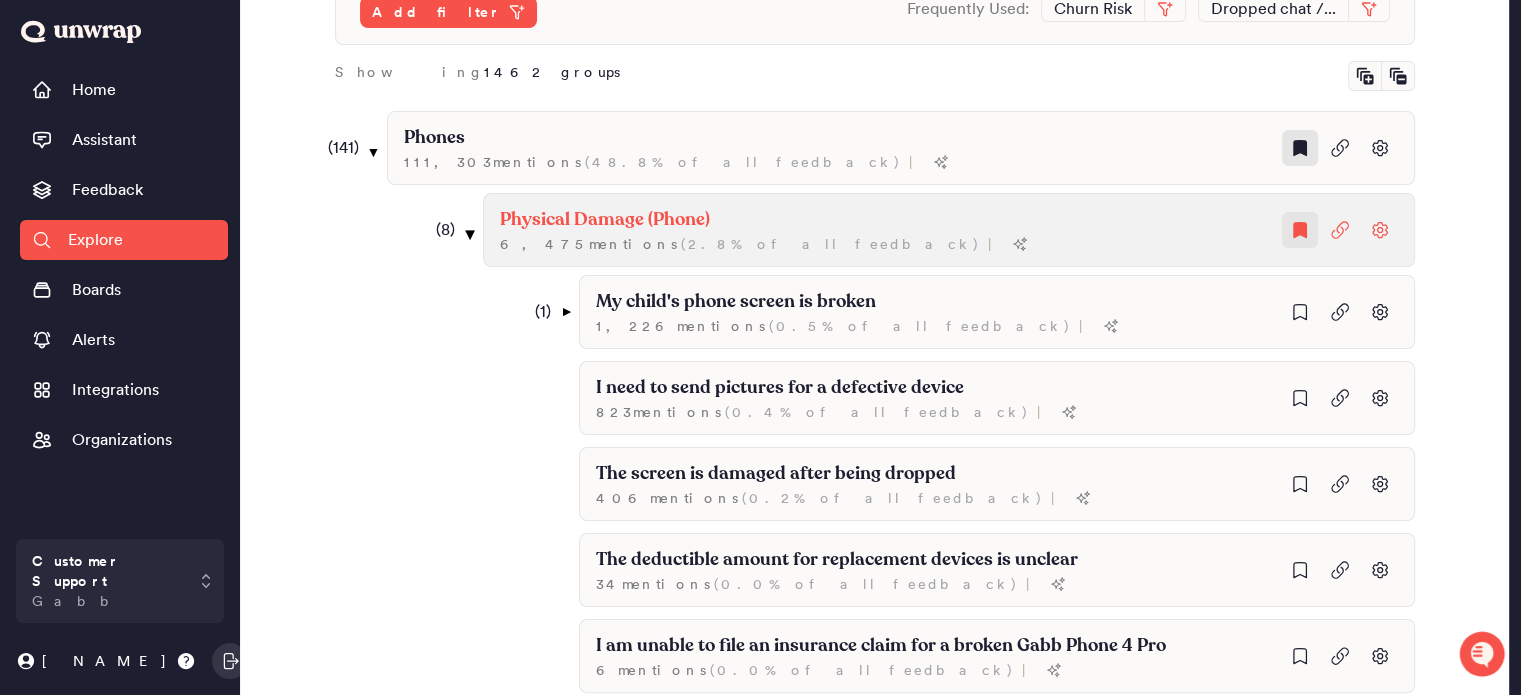 click on "▼" at bounding box center [469, 234] 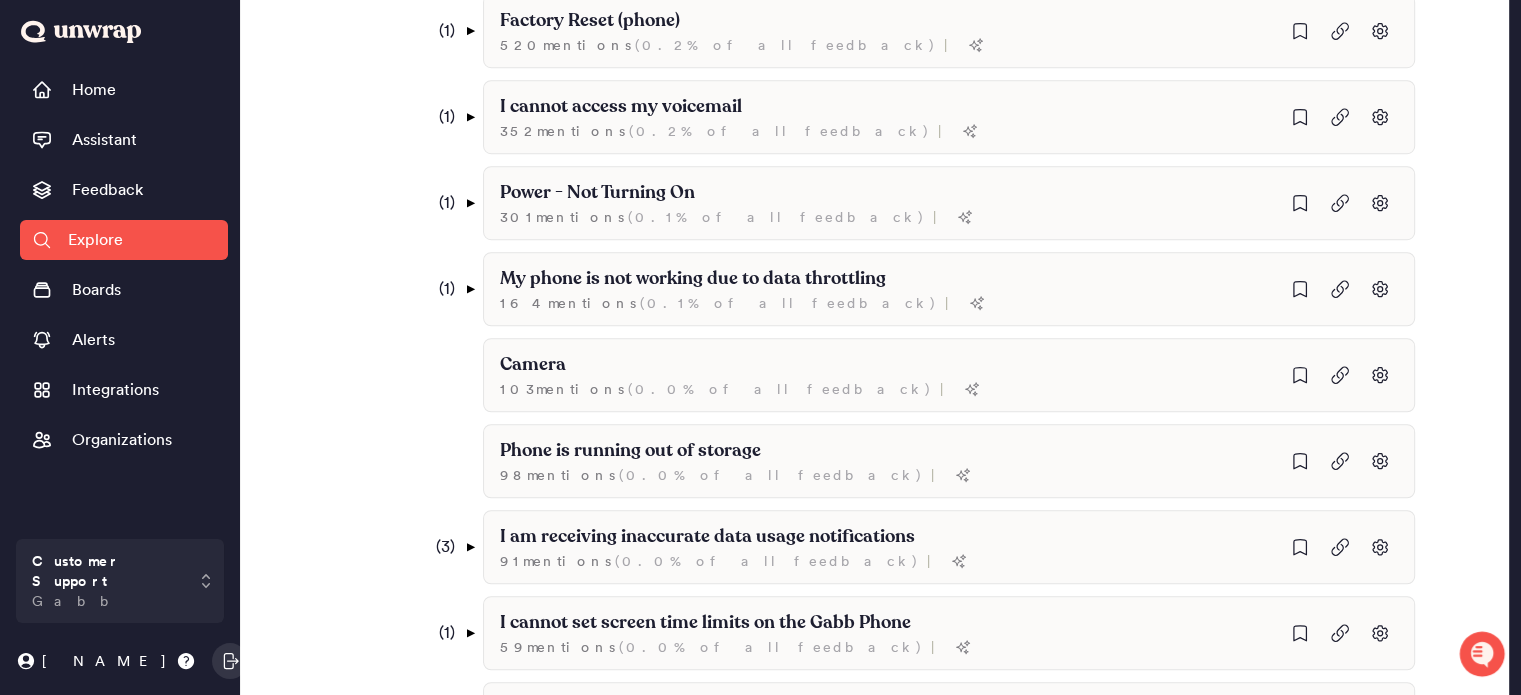 scroll, scrollTop: 1371, scrollLeft: 0, axis: vertical 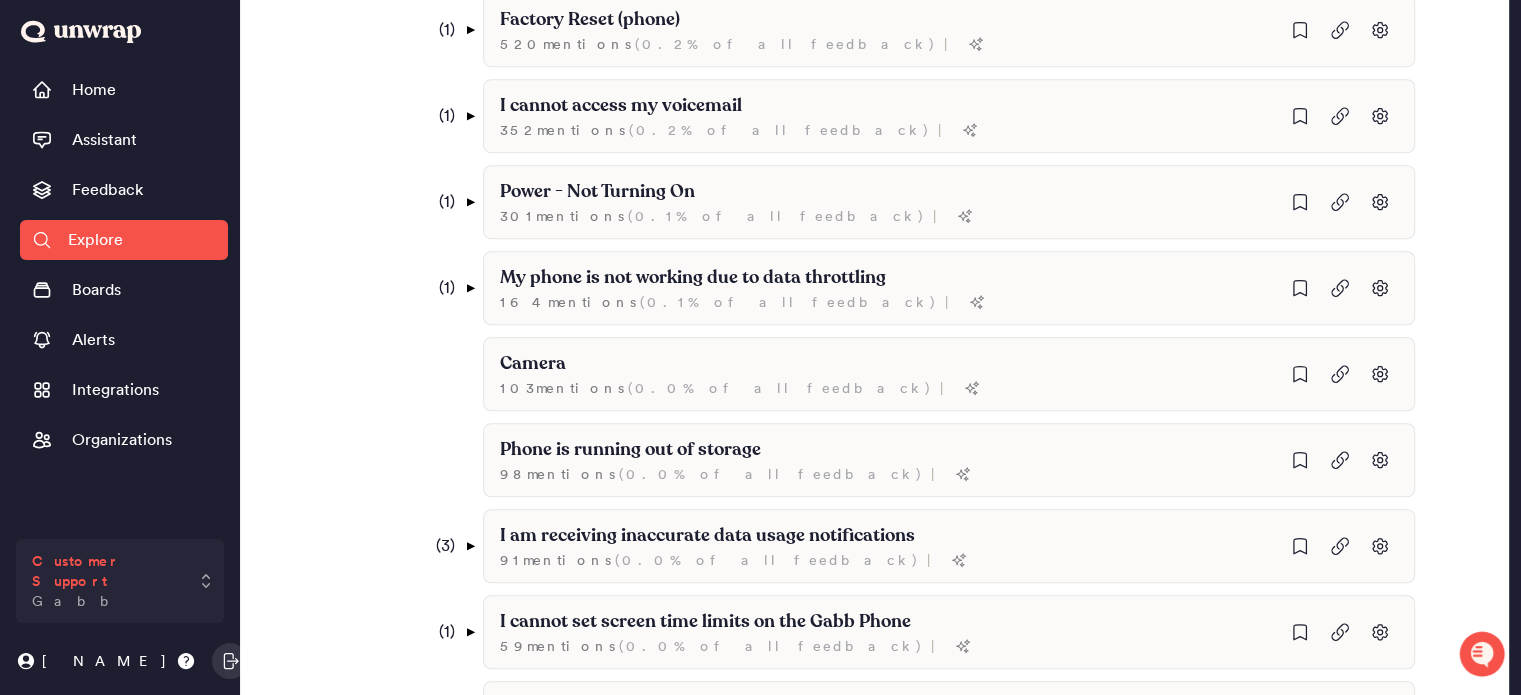 click 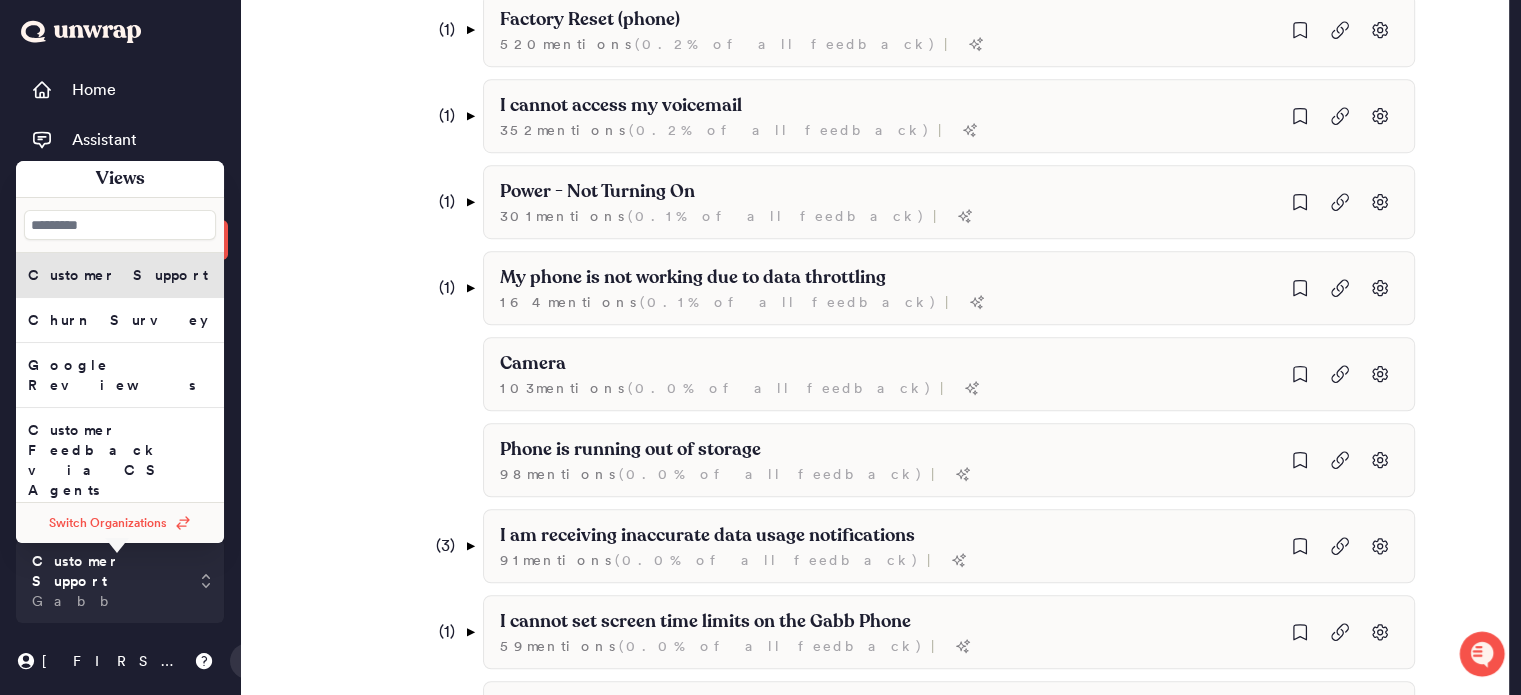 click on "Customer Support" at bounding box center [118, 275] 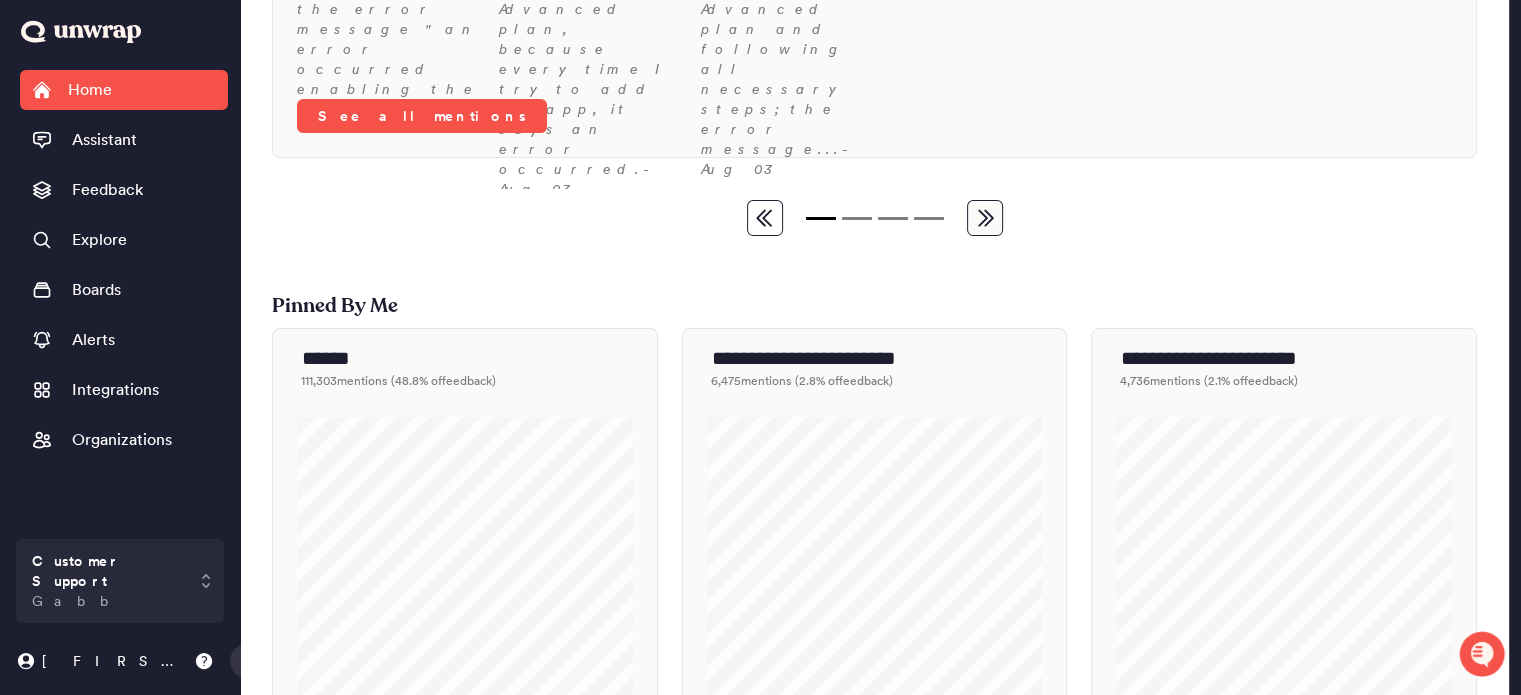 scroll, scrollTop: 422, scrollLeft: 0, axis: vertical 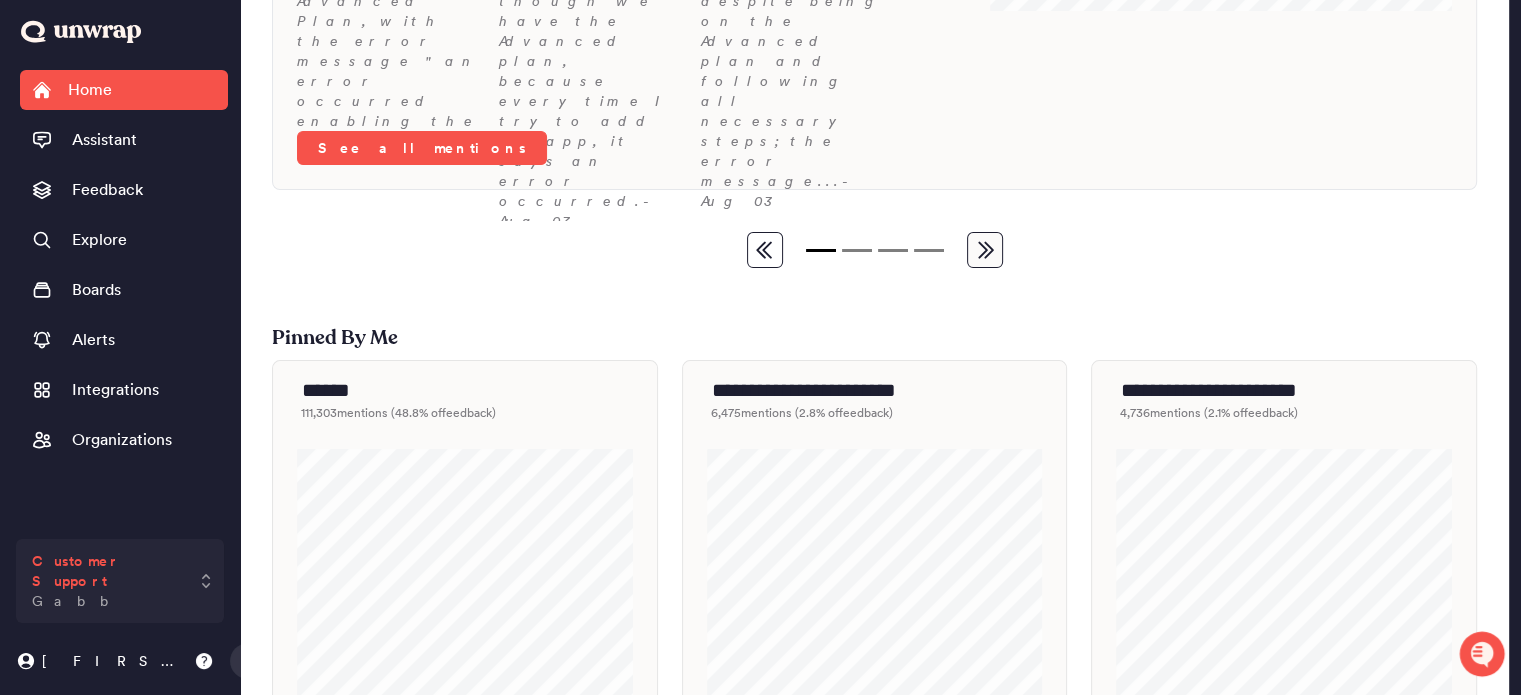 click 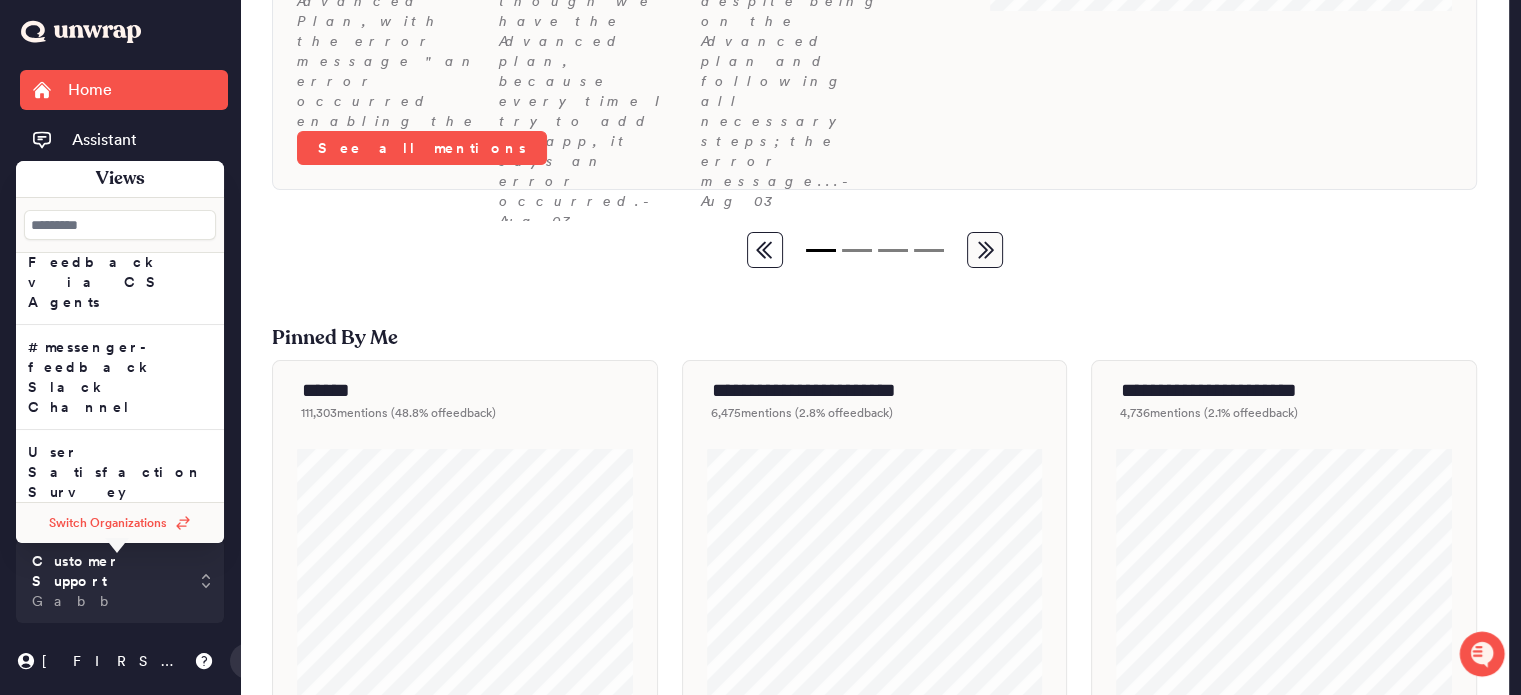 scroll, scrollTop: 0, scrollLeft: 0, axis: both 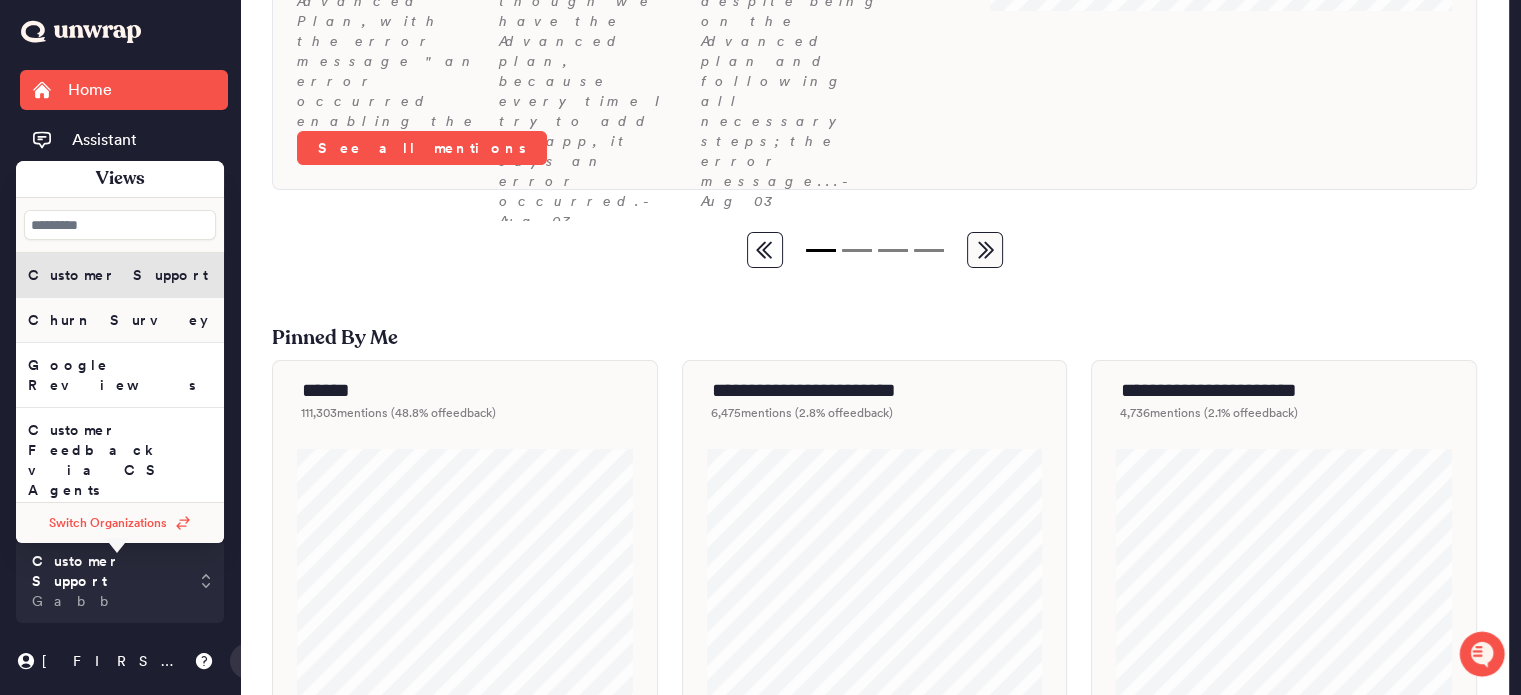 click on "Churn Survey" at bounding box center [118, 320] 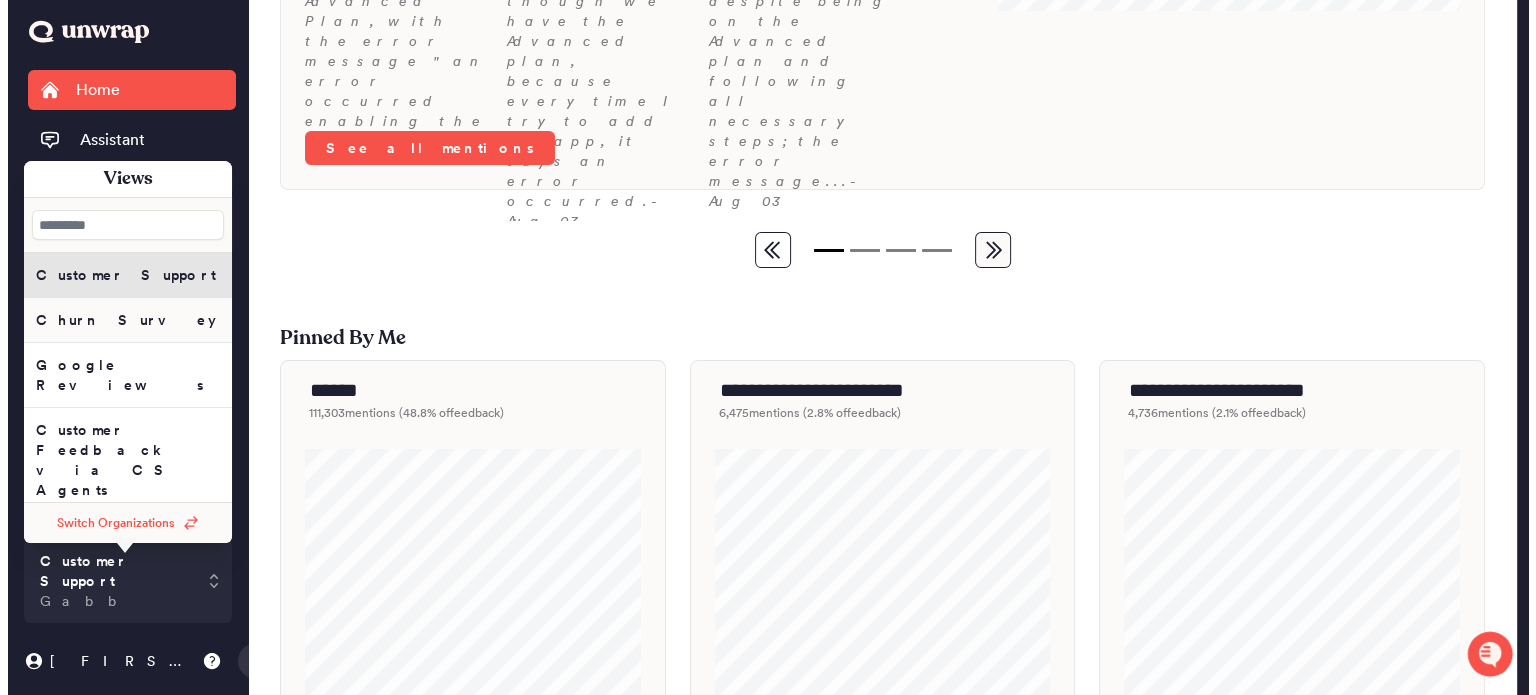 scroll, scrollTop: 0, scrollLeft: 0, axis: both 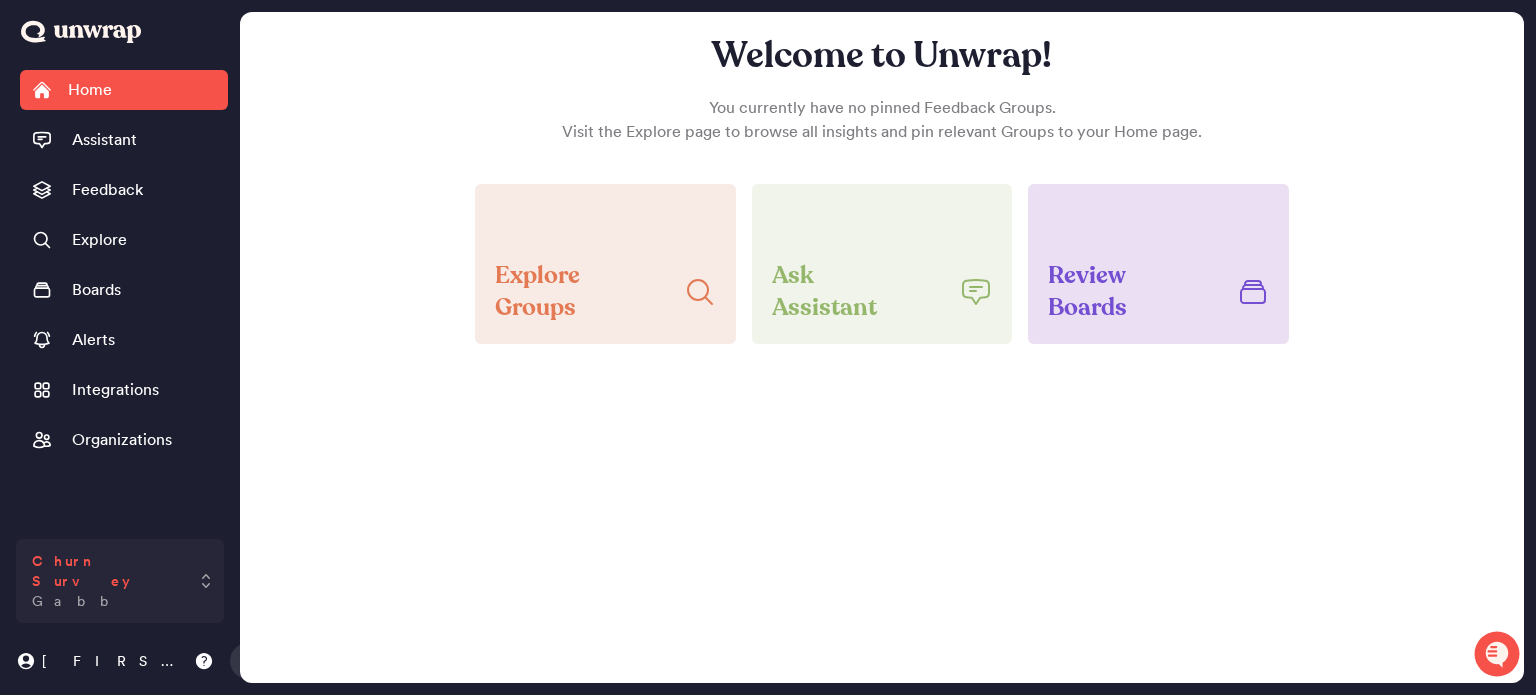 click 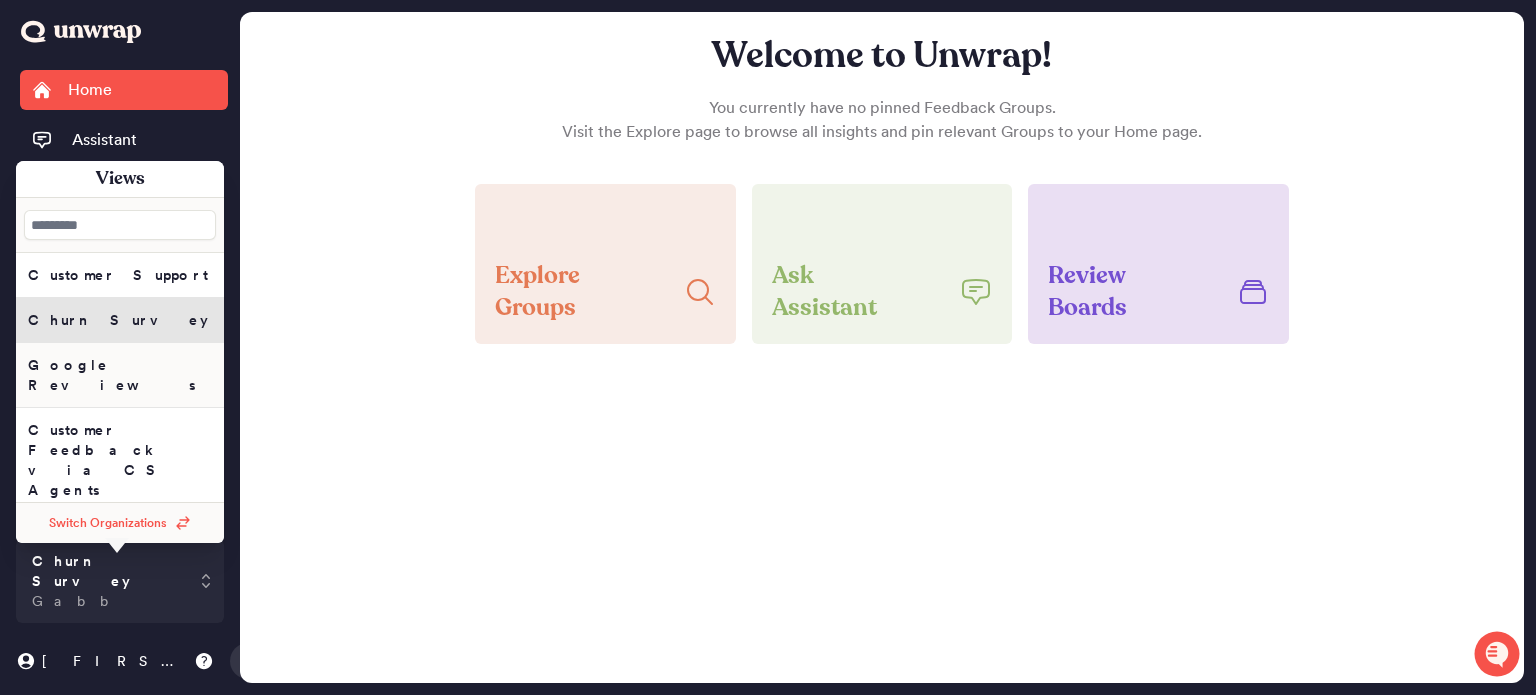 click on "Google Reviews" at bounding box center [118, 275] 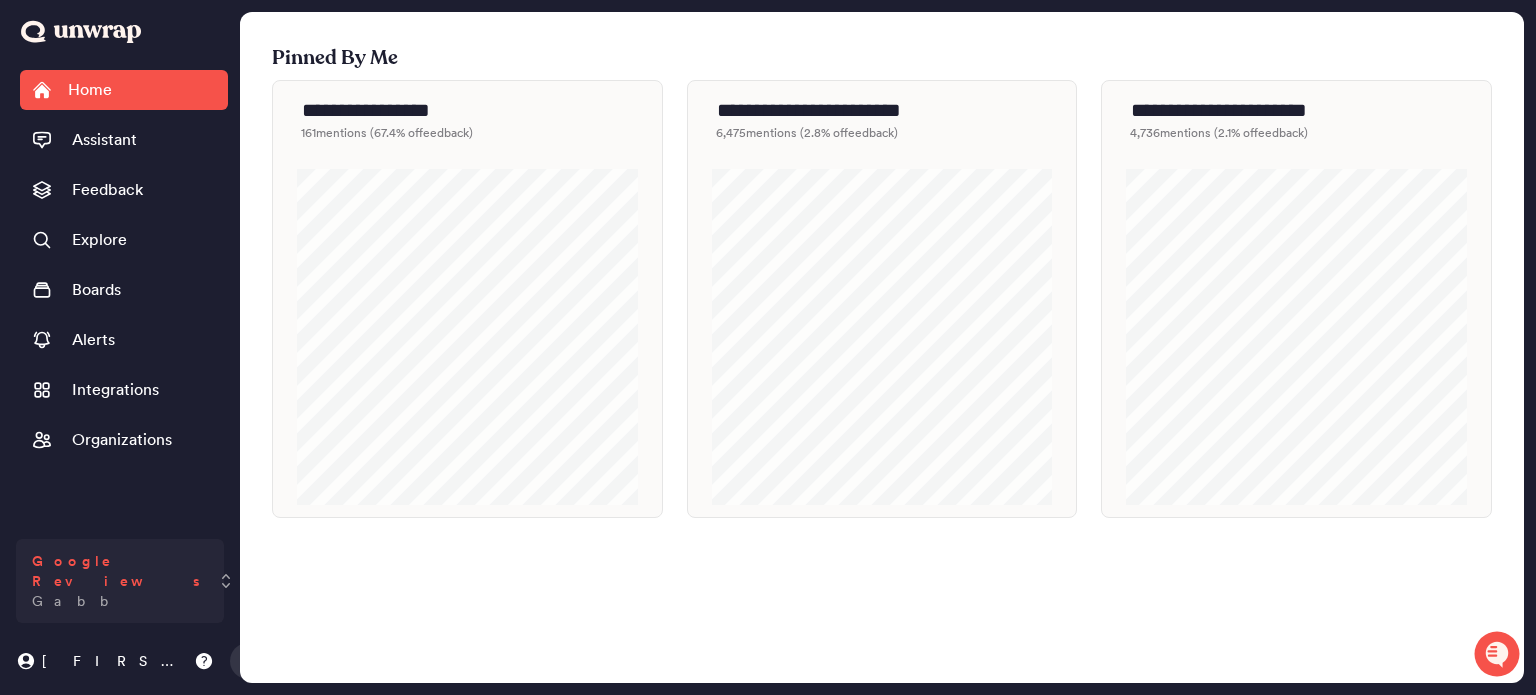 click 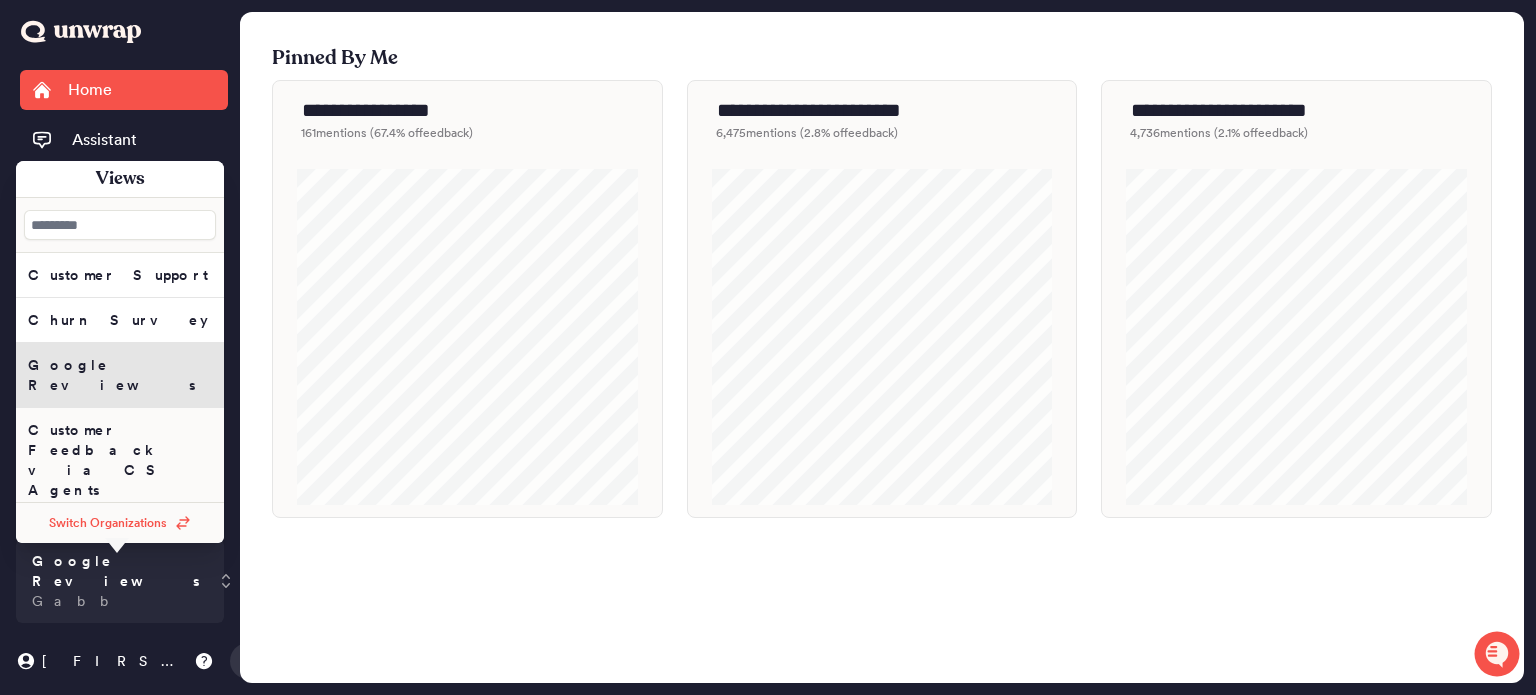 click on "Customer Feedback via CS Agents" at bounding box center [118, 275] 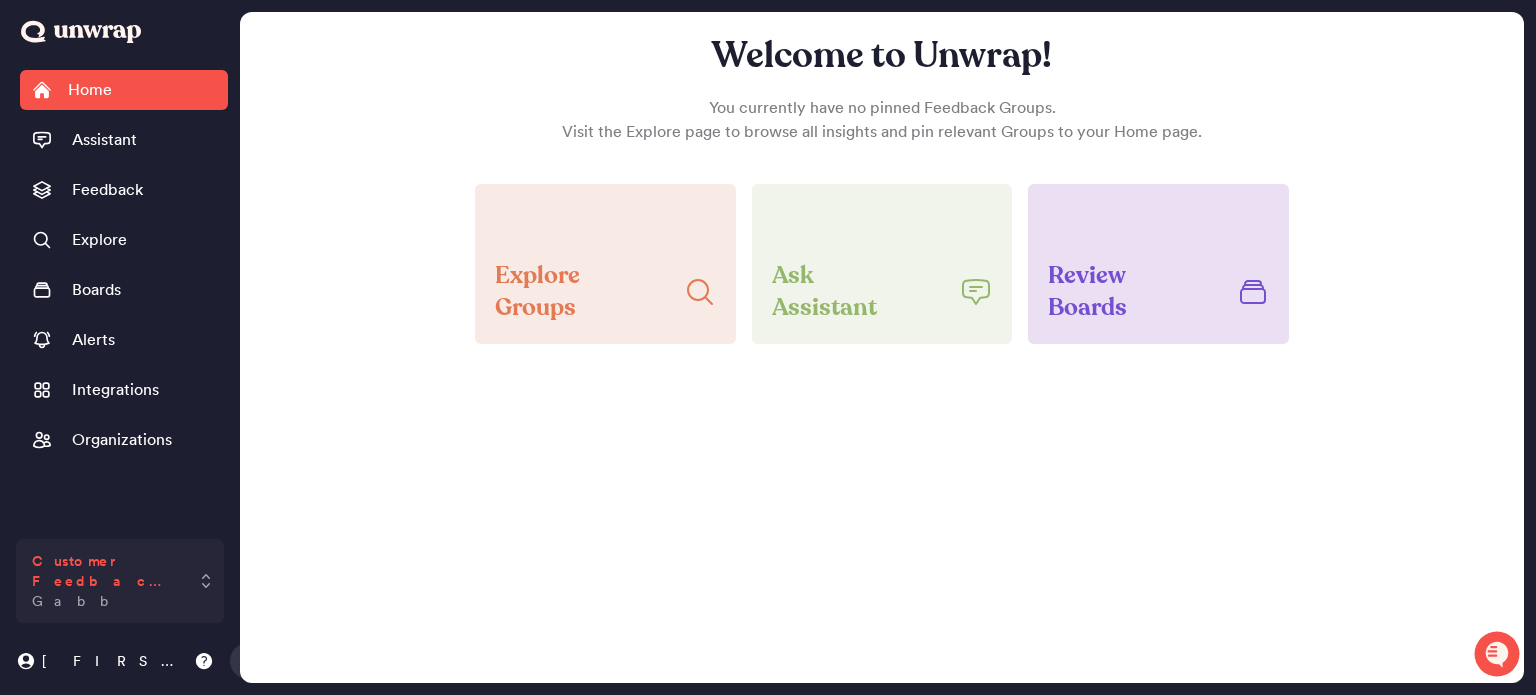 click 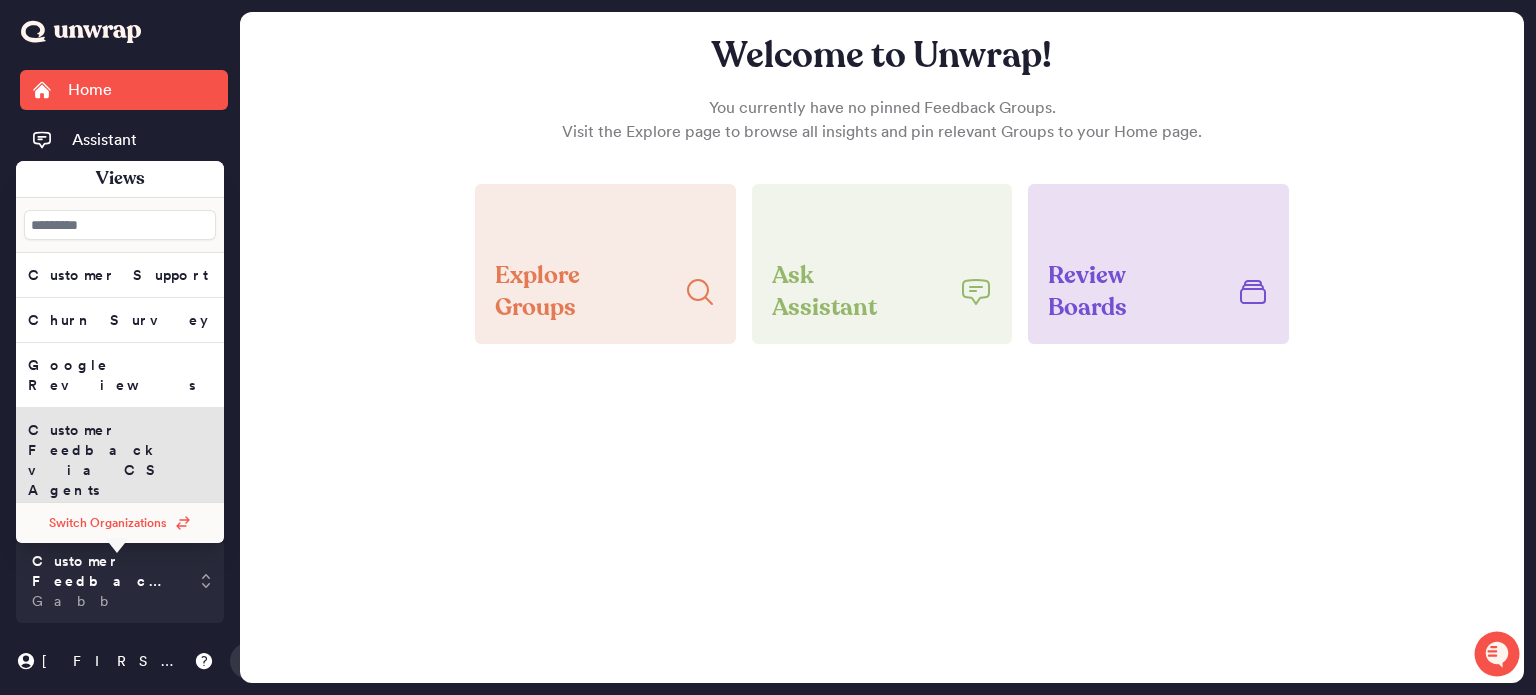 click on "#messenger-feedback Slack Channel" at bounding box center [118, 275] 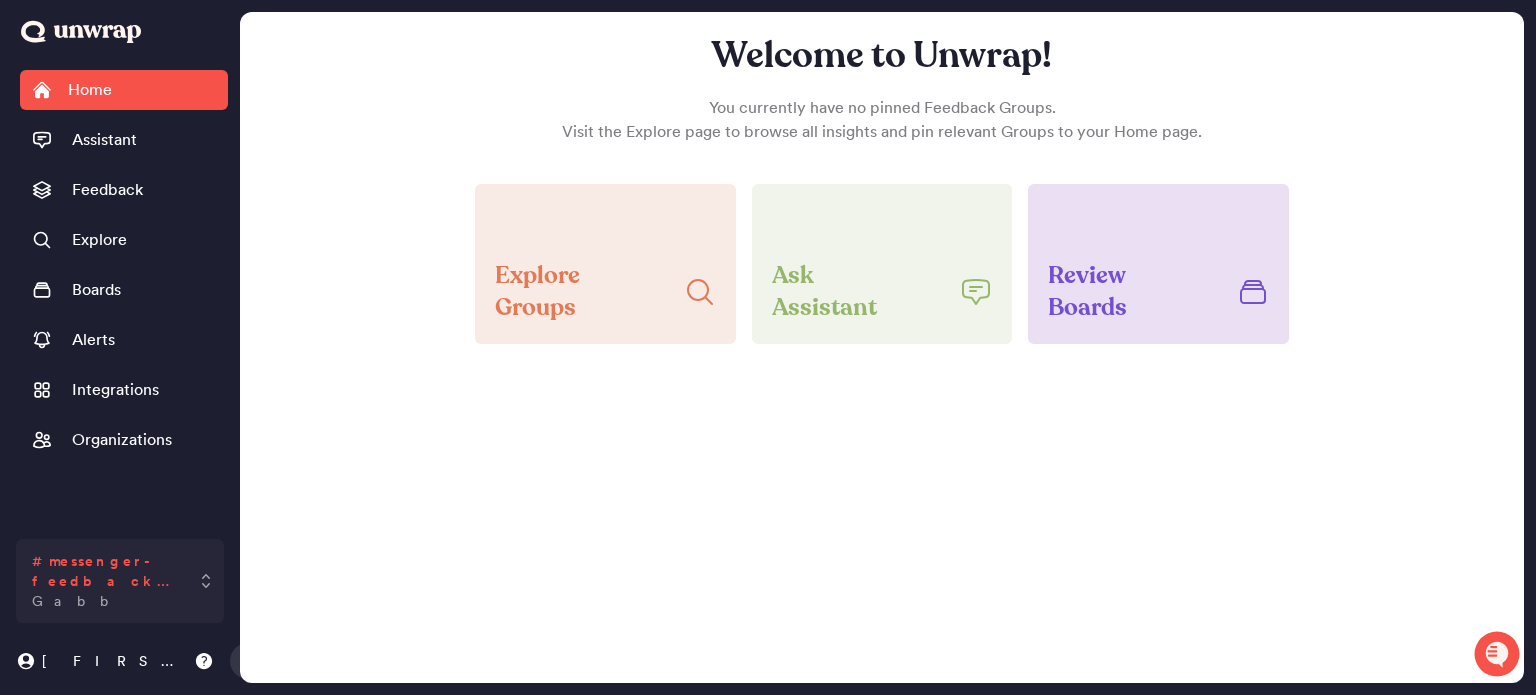 click on "#messenger-feedback Slack Channel Gabb" at bounding box center [120, 581] 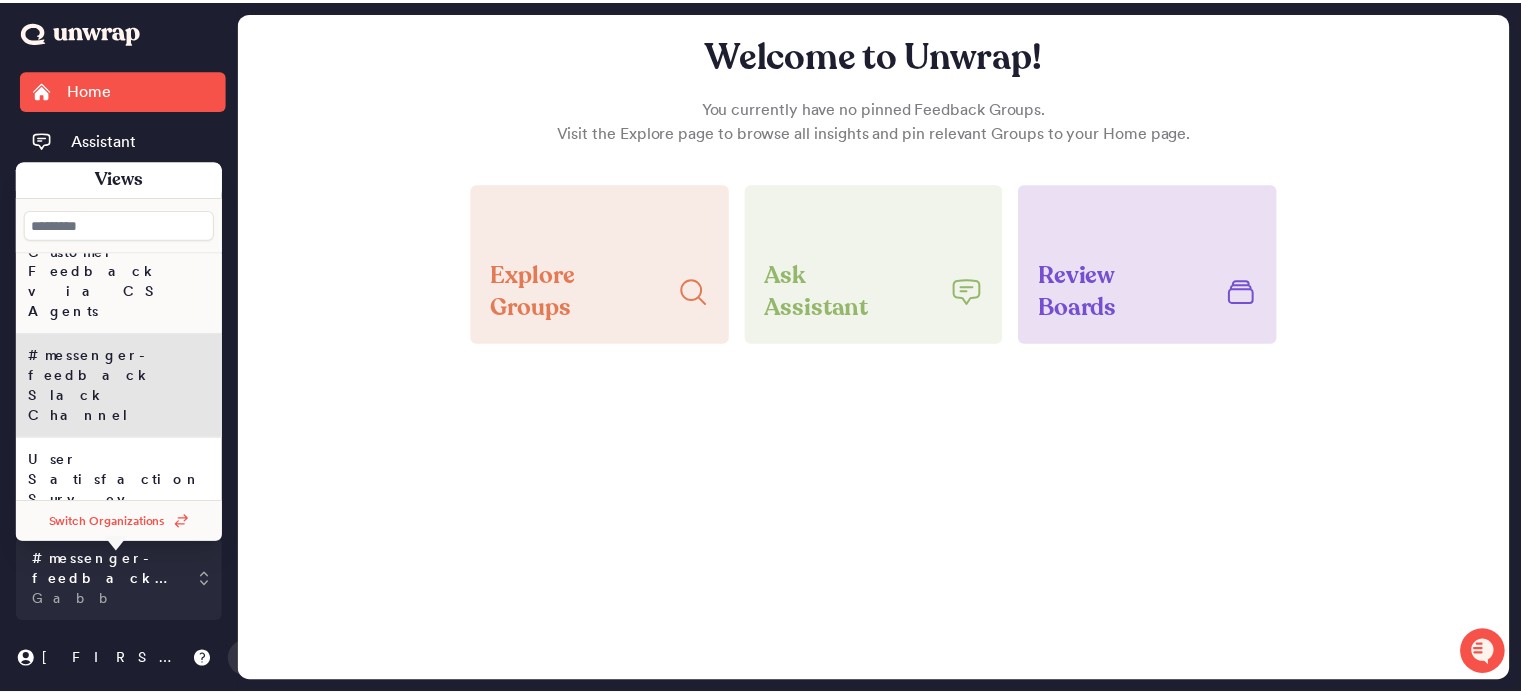 scroll, scrollTop: 188, scrollLeft: 0, axis: vertical 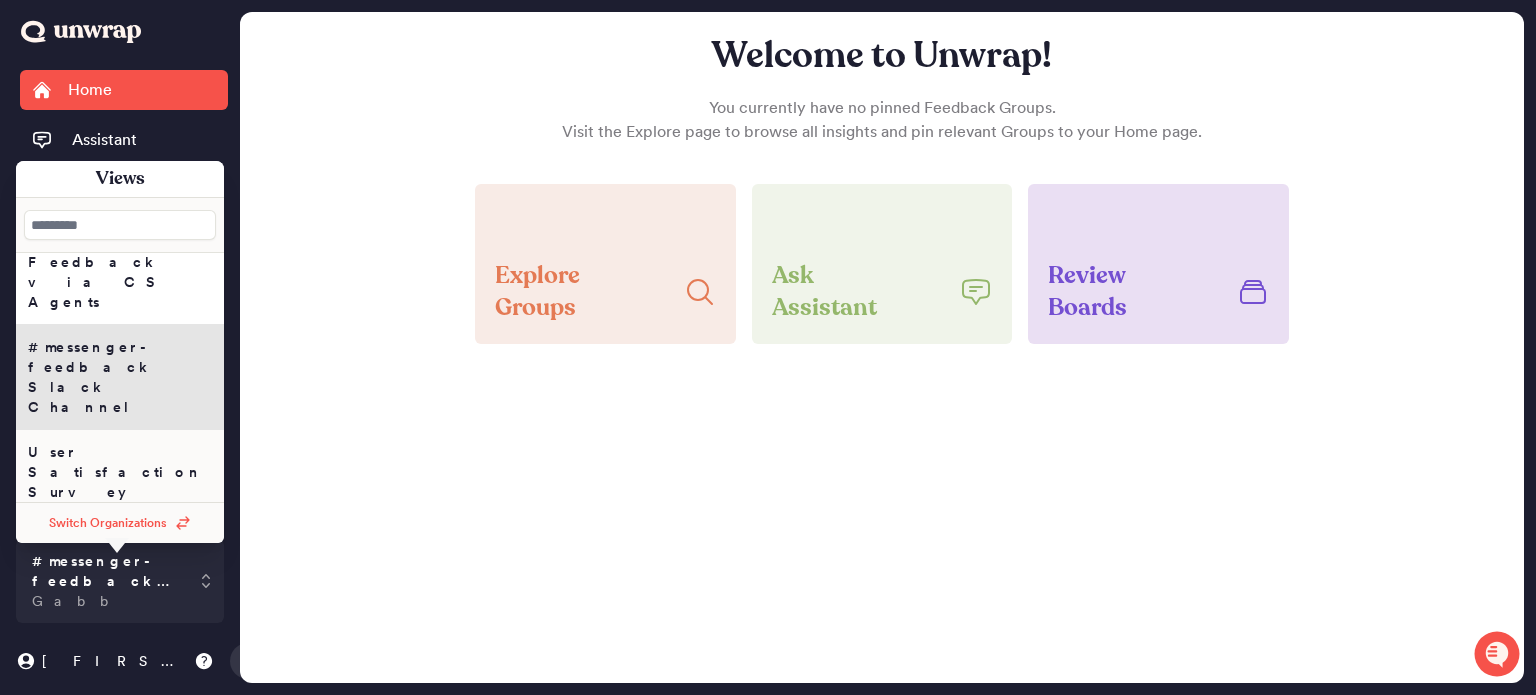 click on "User Satisfaction Survey" at bounding box center [118, 87] 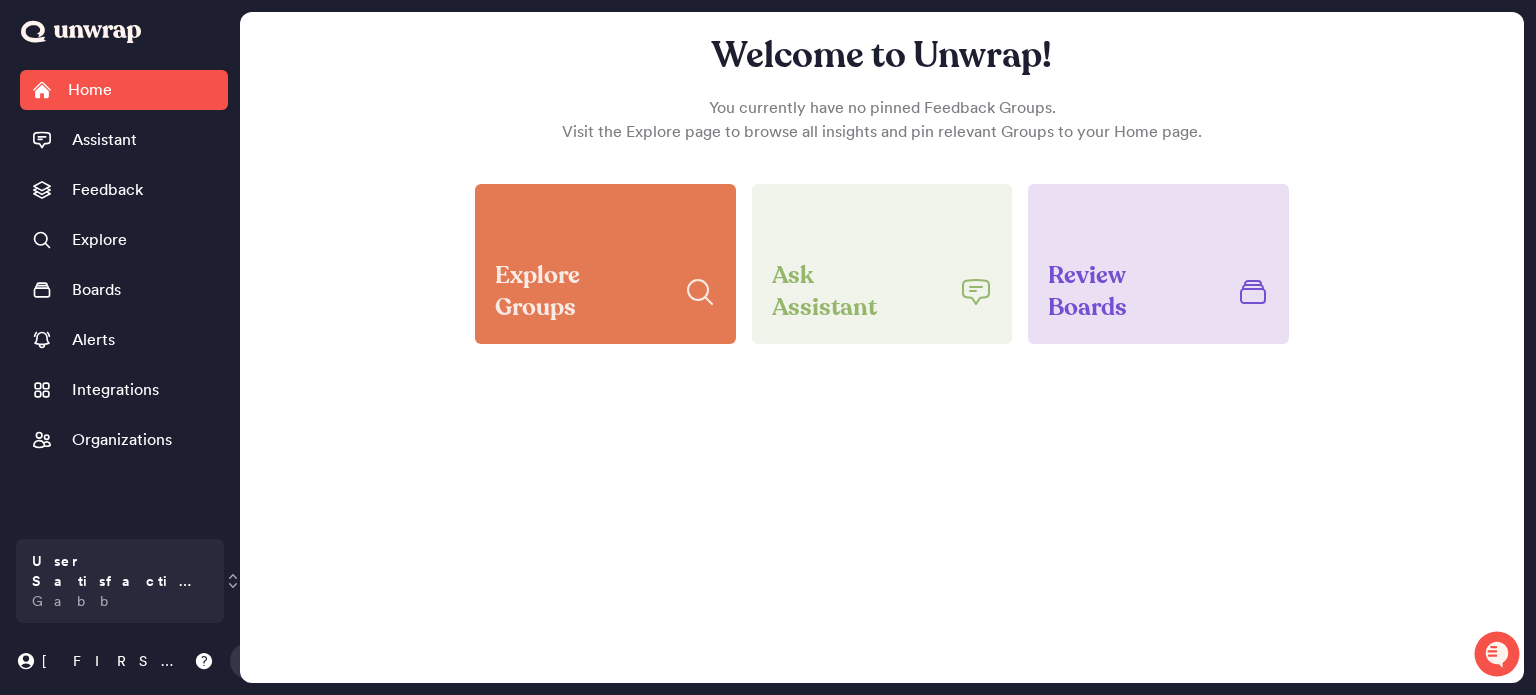 click on "Explore  Groups" at bounding box center (581, 292) 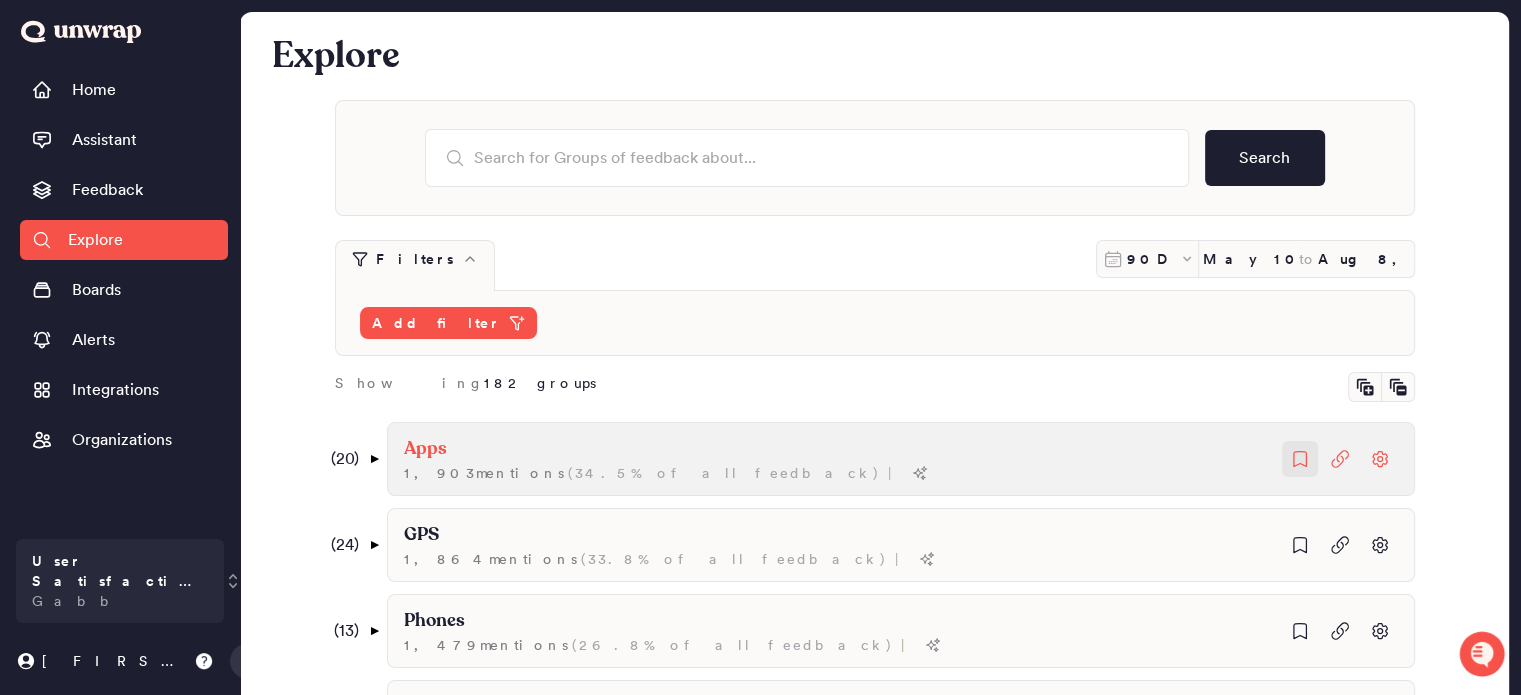 click 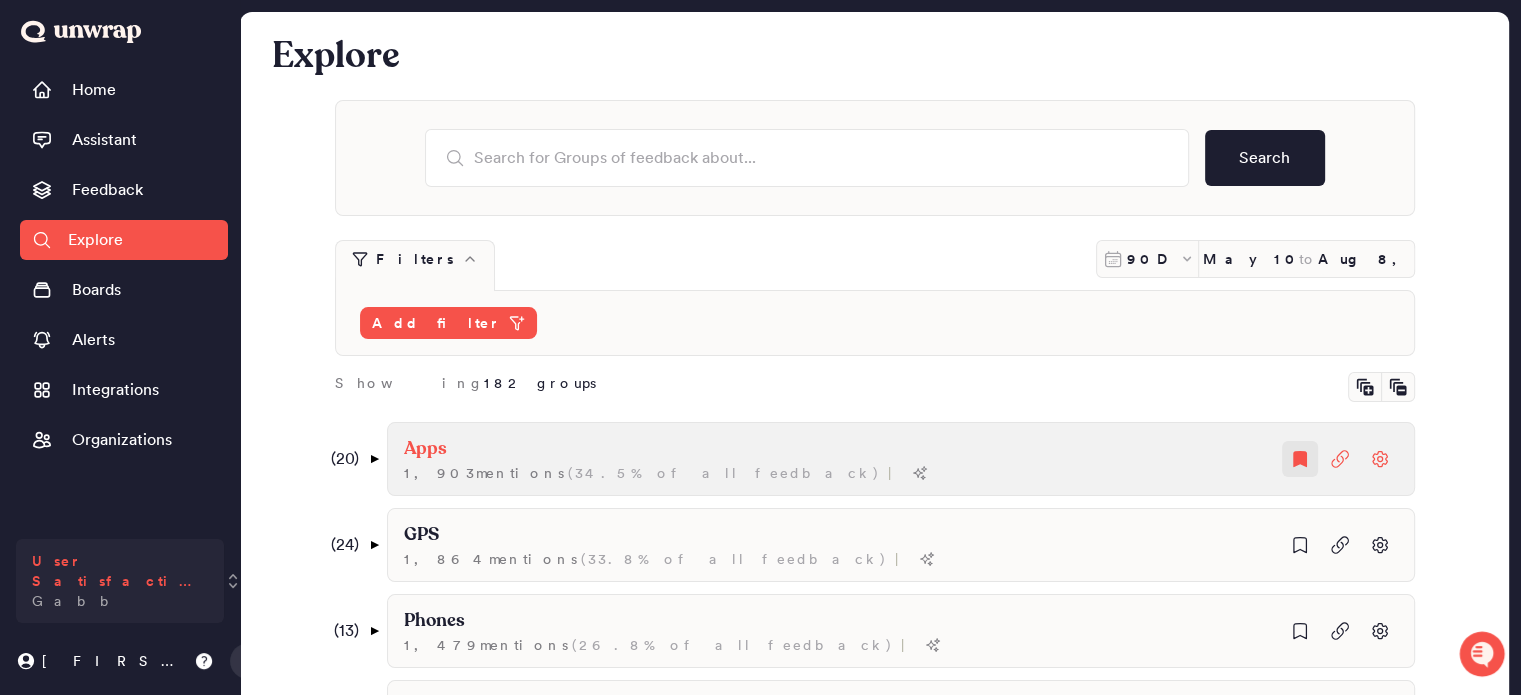 click 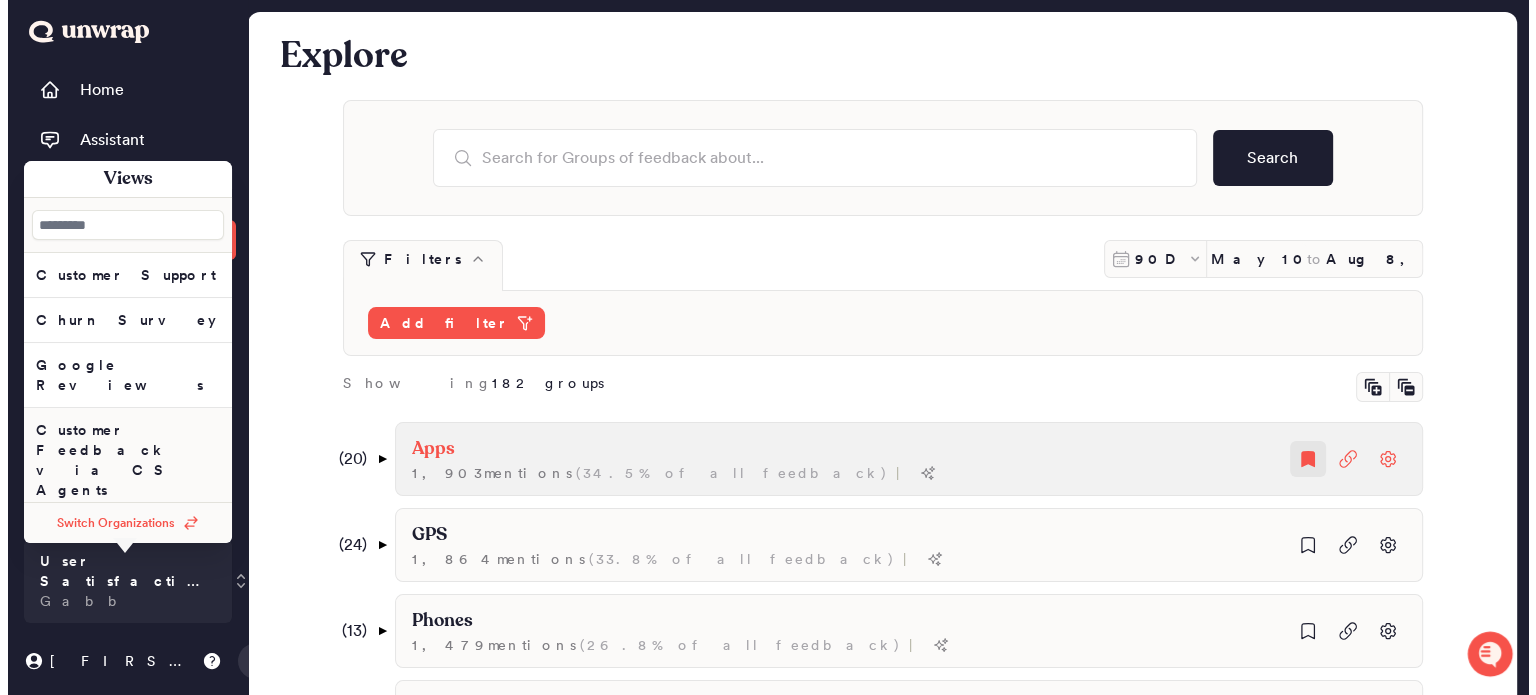 scroll, scrollTop: 188, scrollLeft: 0, axis: vertical 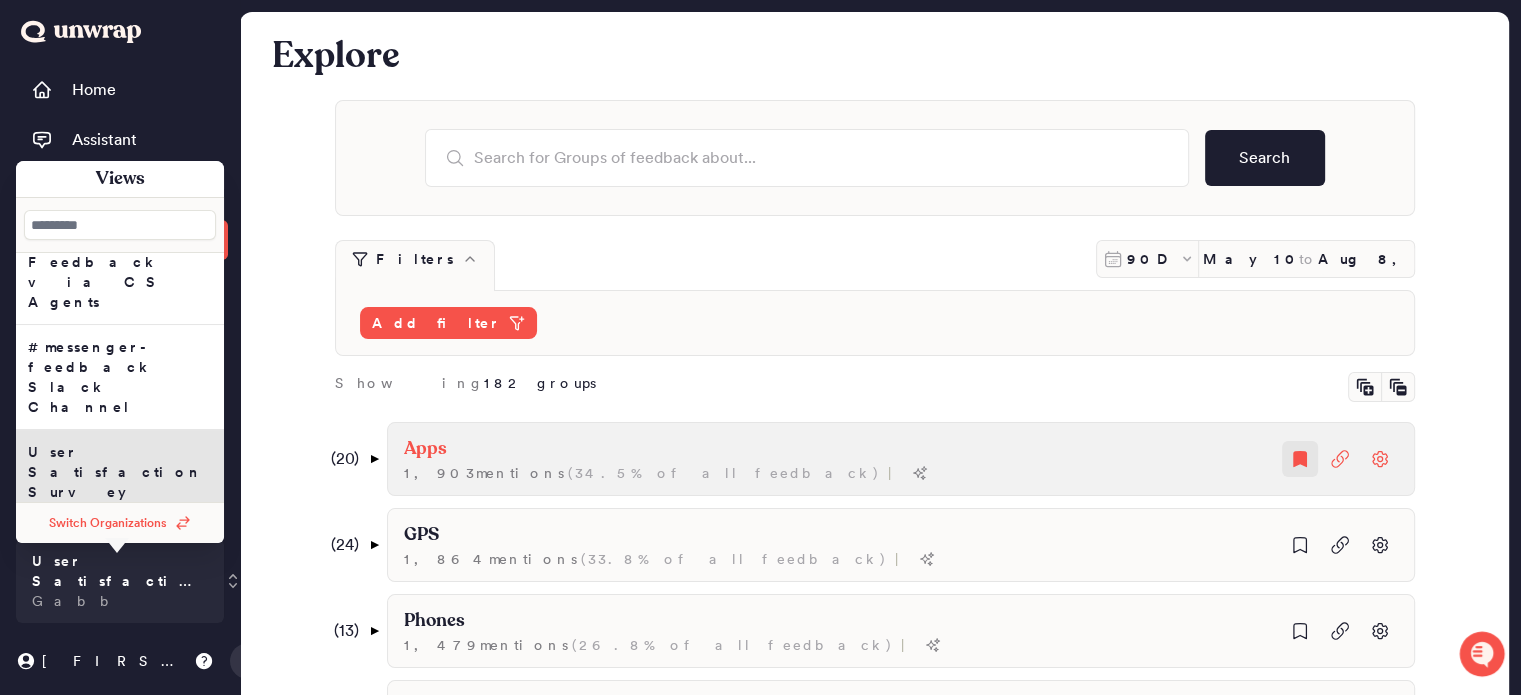 click on "User Satisfaction Survey" at bounding box center (120, 472) 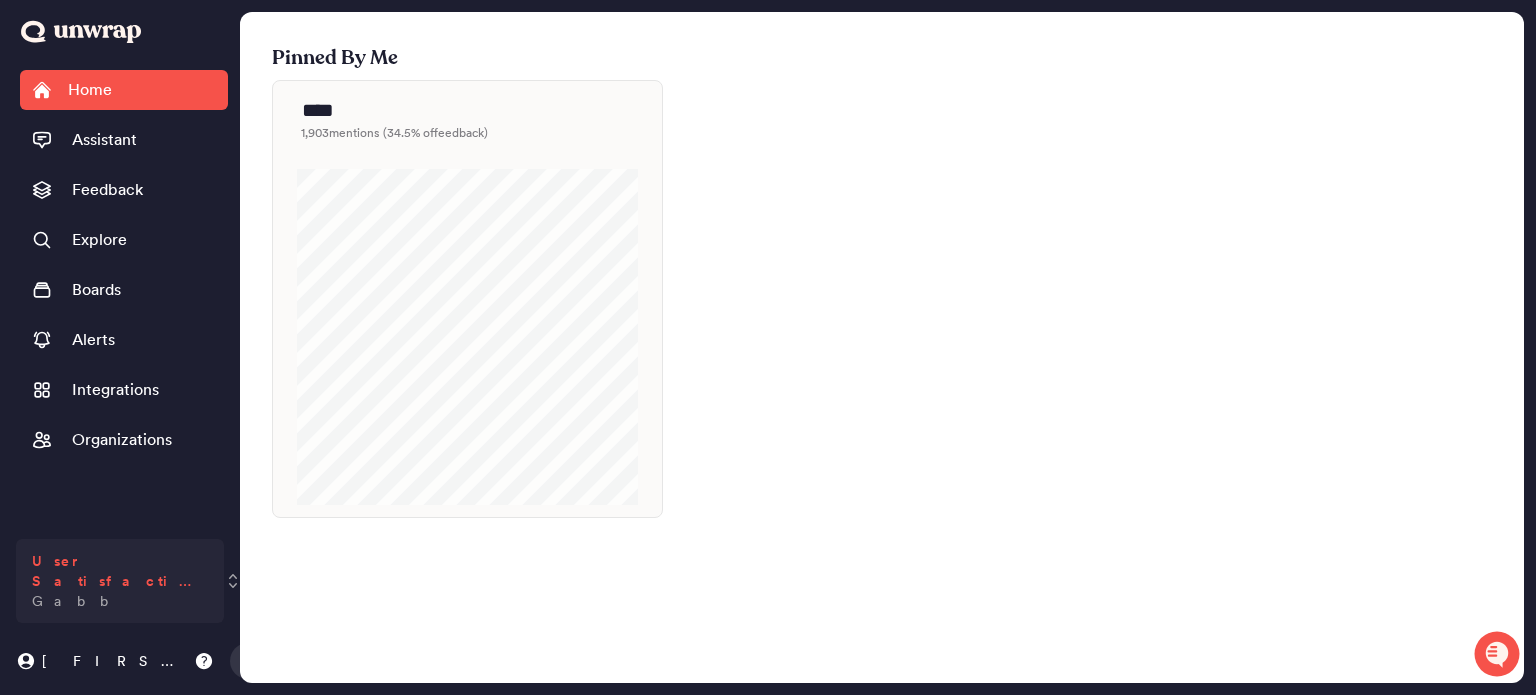 click 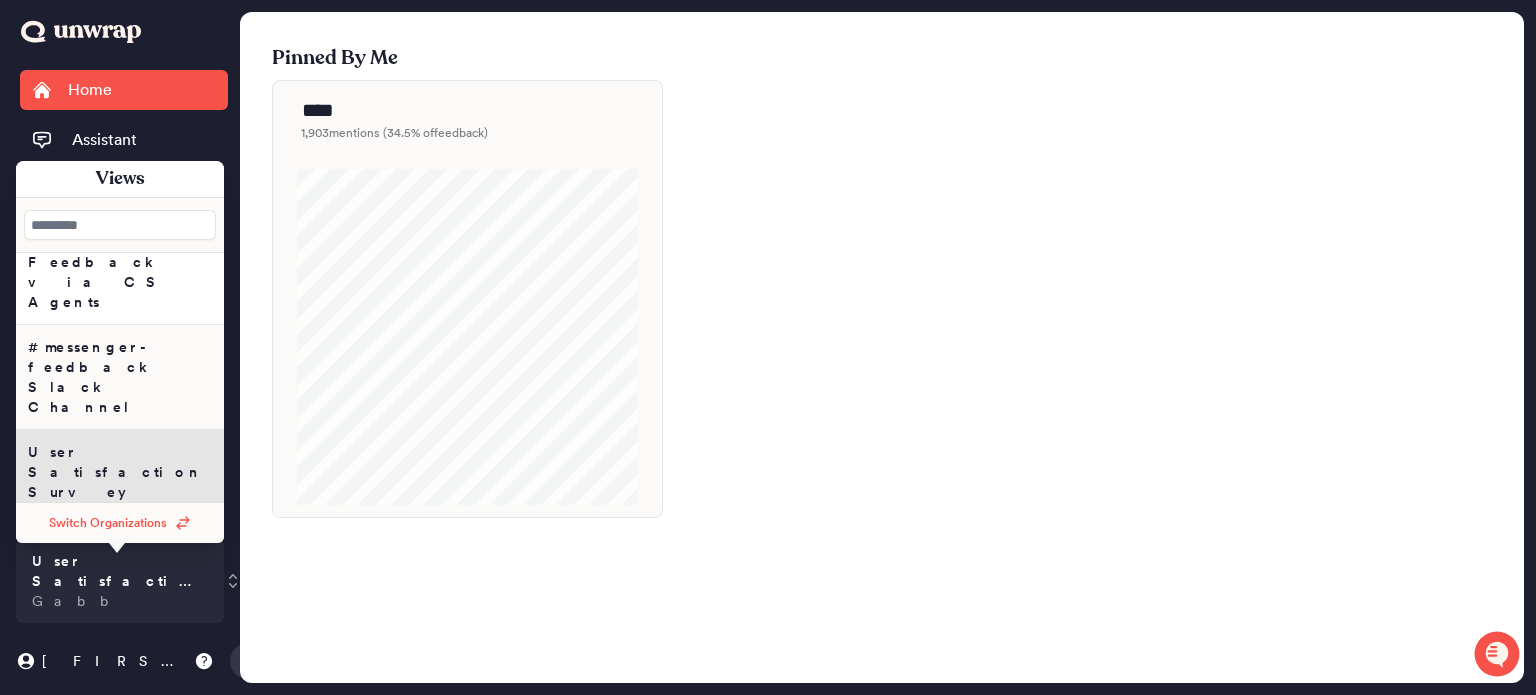 scroll, scrollTop: 0, scrollLeft: 0, axis: both 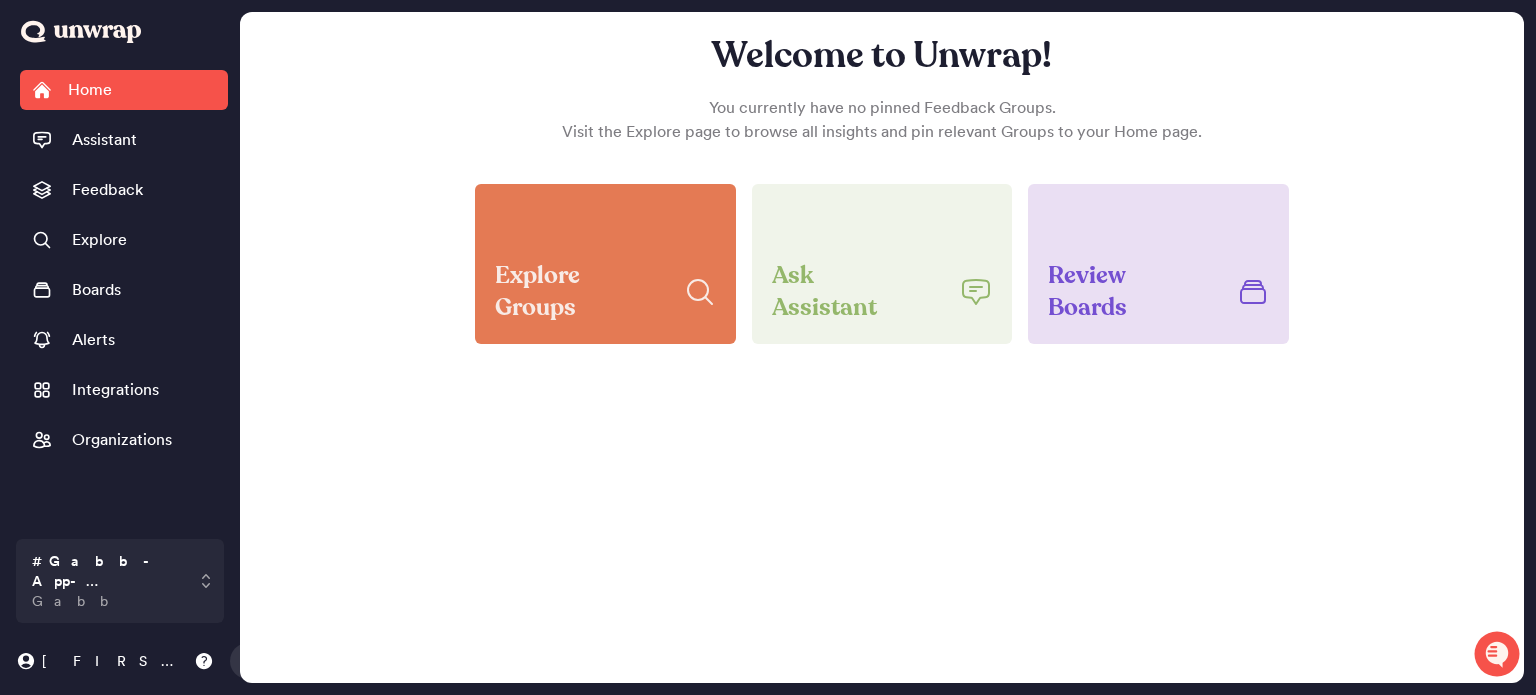 click on "Explore  Groups" at bounding box center (581, 292) 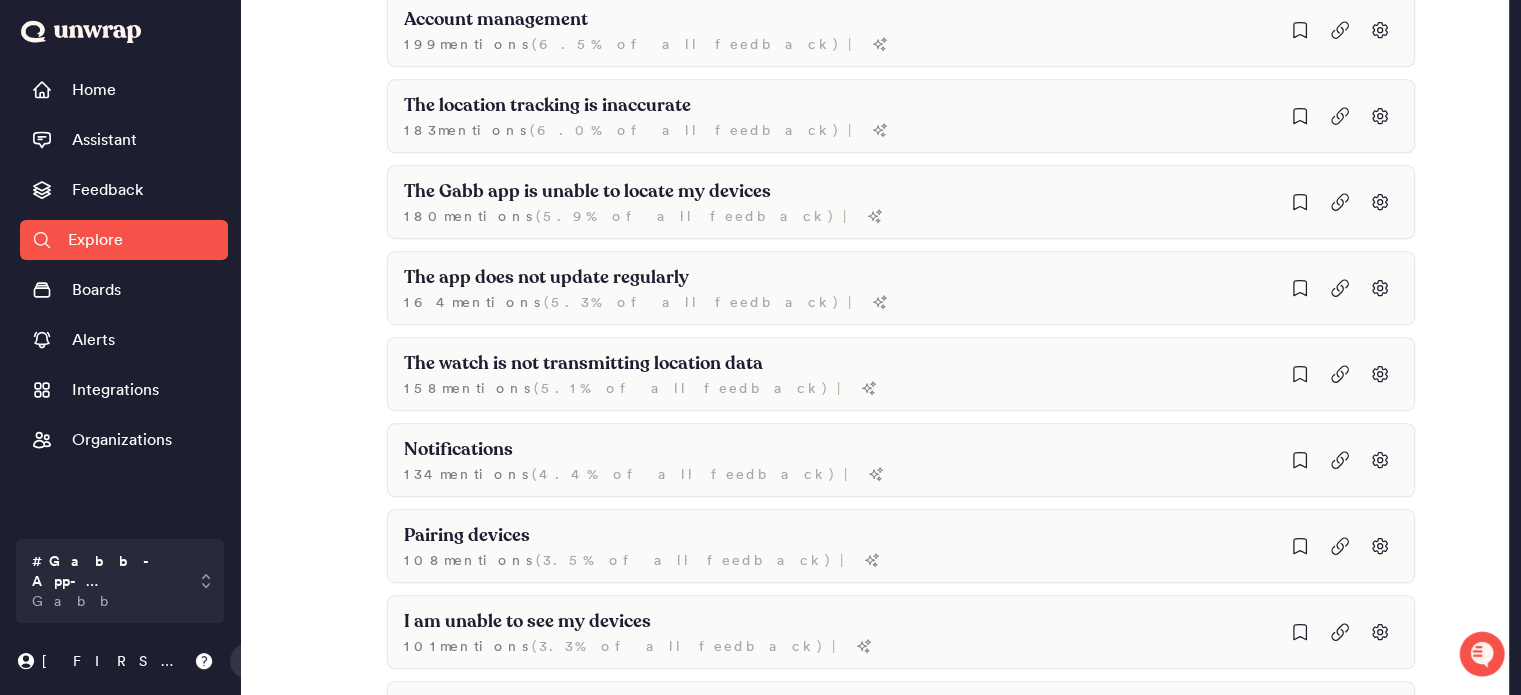 scroll, scrollTop: 0, scrollLeft: 0, axis: both 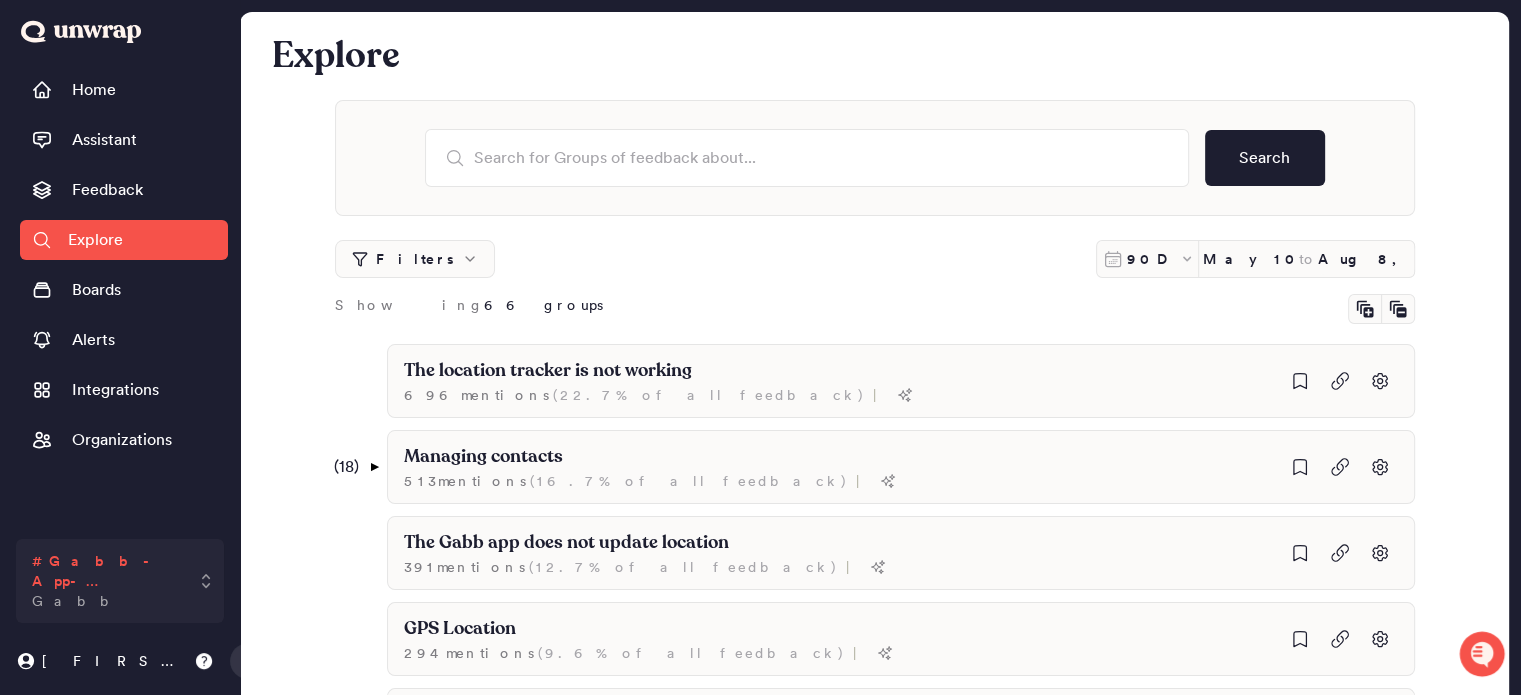 click 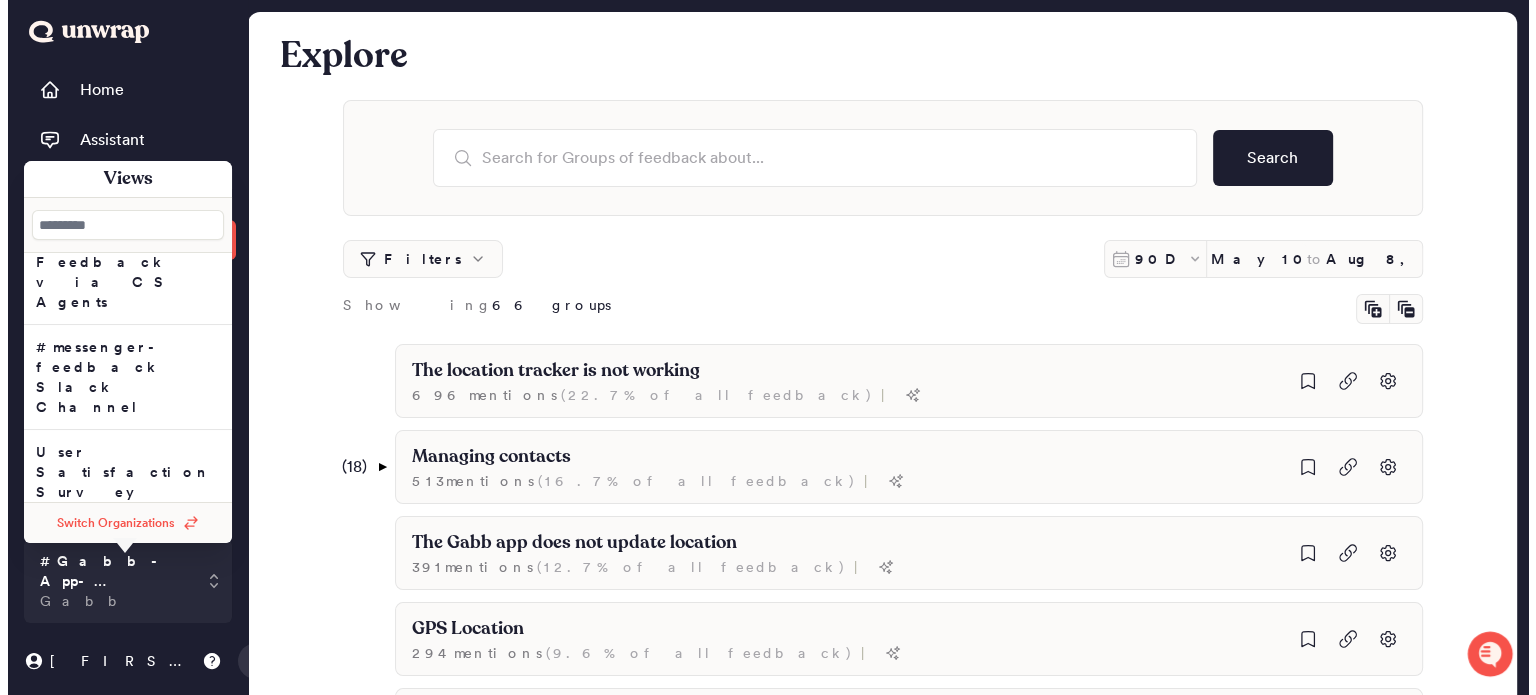scroll, scrollTop: 0, scrollLeft: 0, axis: both 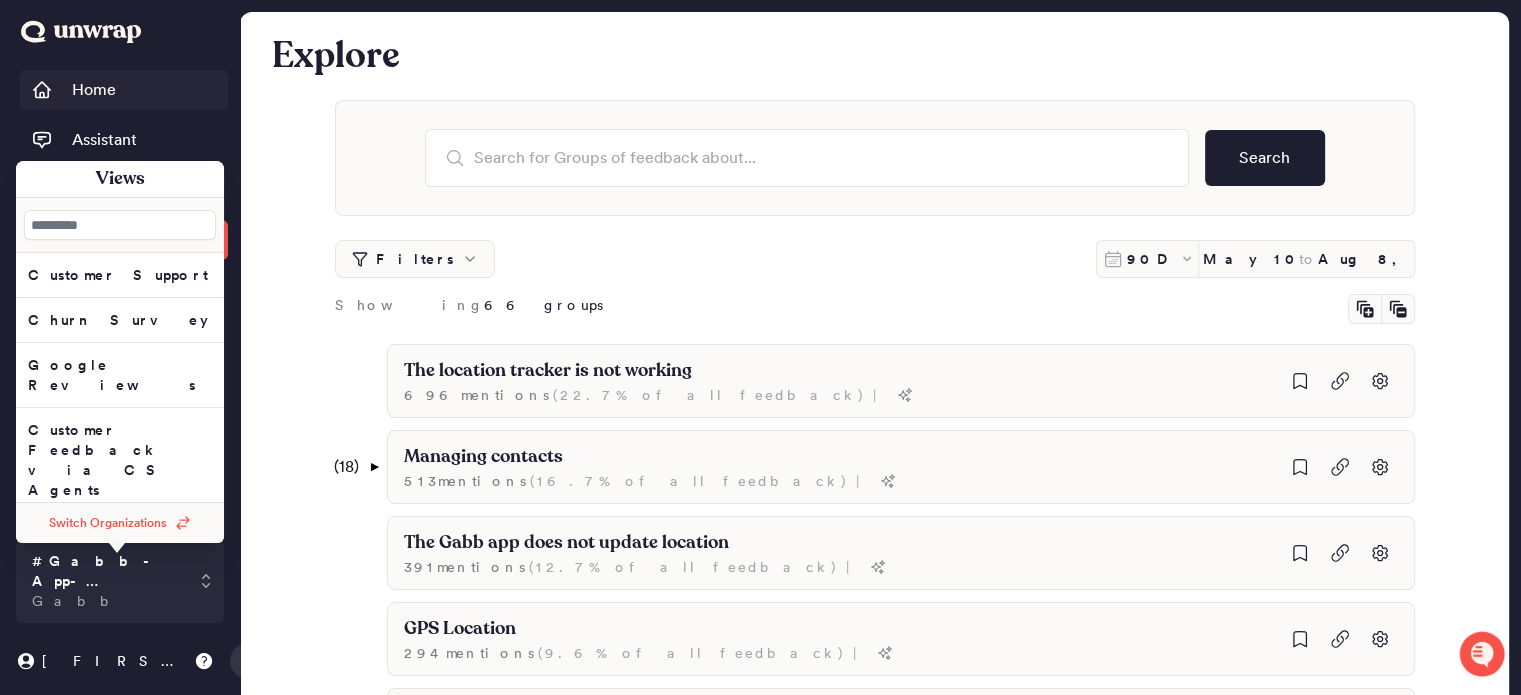 click on "Home" at bounding box center [124, 90] 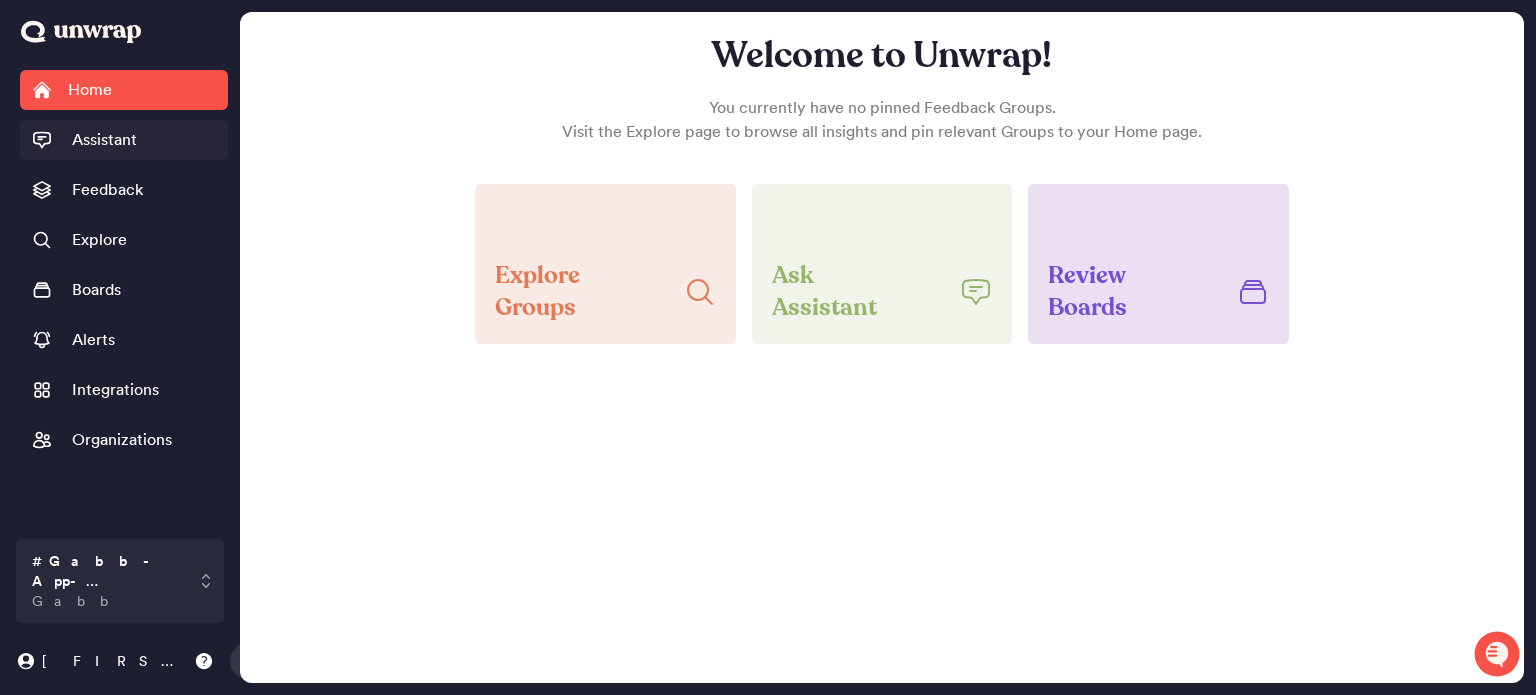 click on "Assistant" at bounding box center (104, 140) 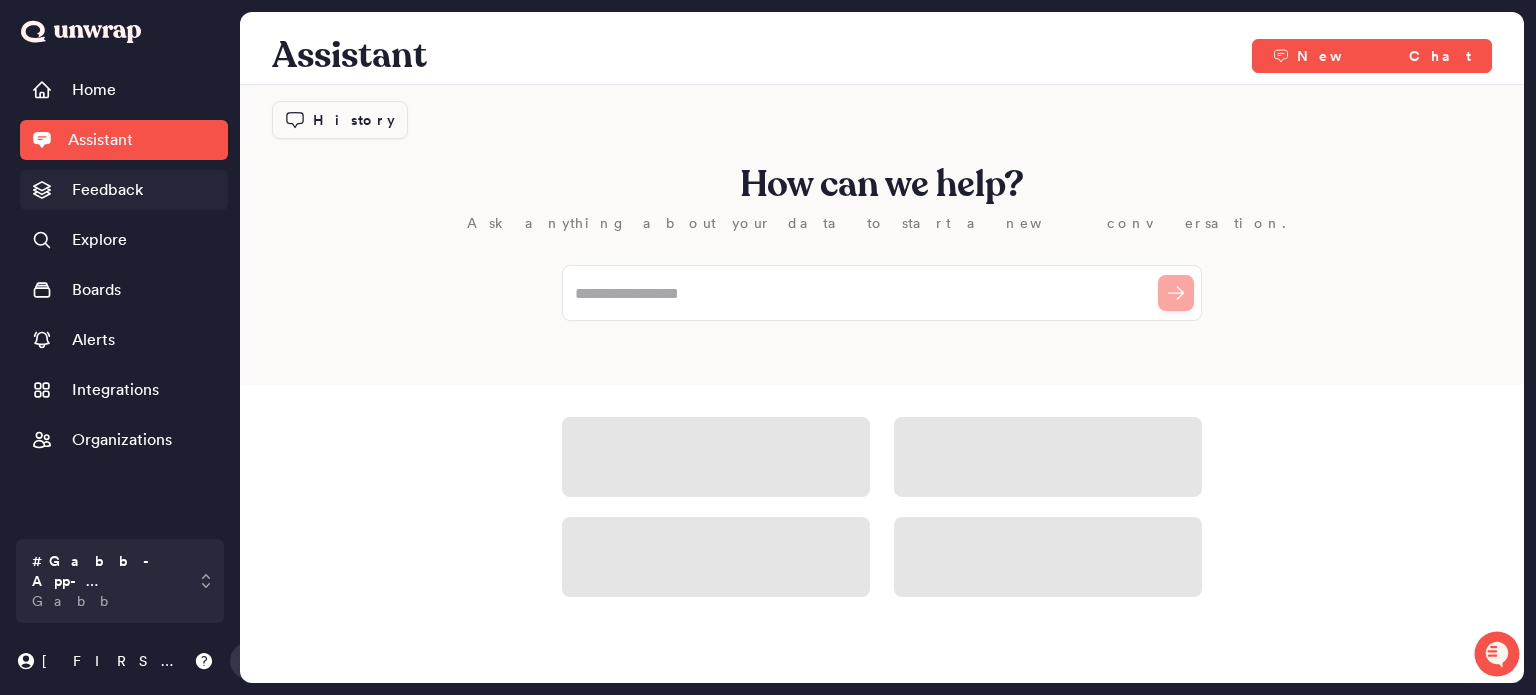 click on "Feedback" at bounding box center (107, 190) 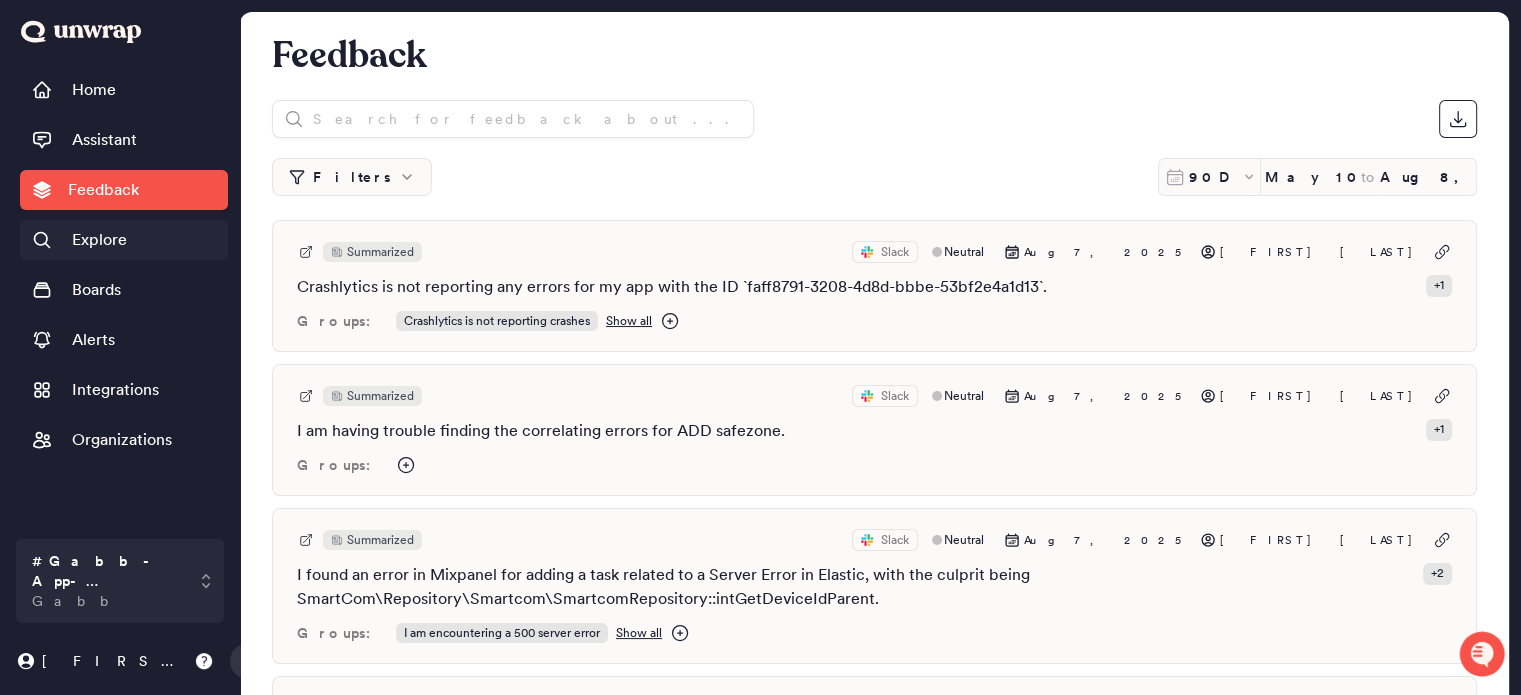 click on "Explore" at bounding box center [99, 240] 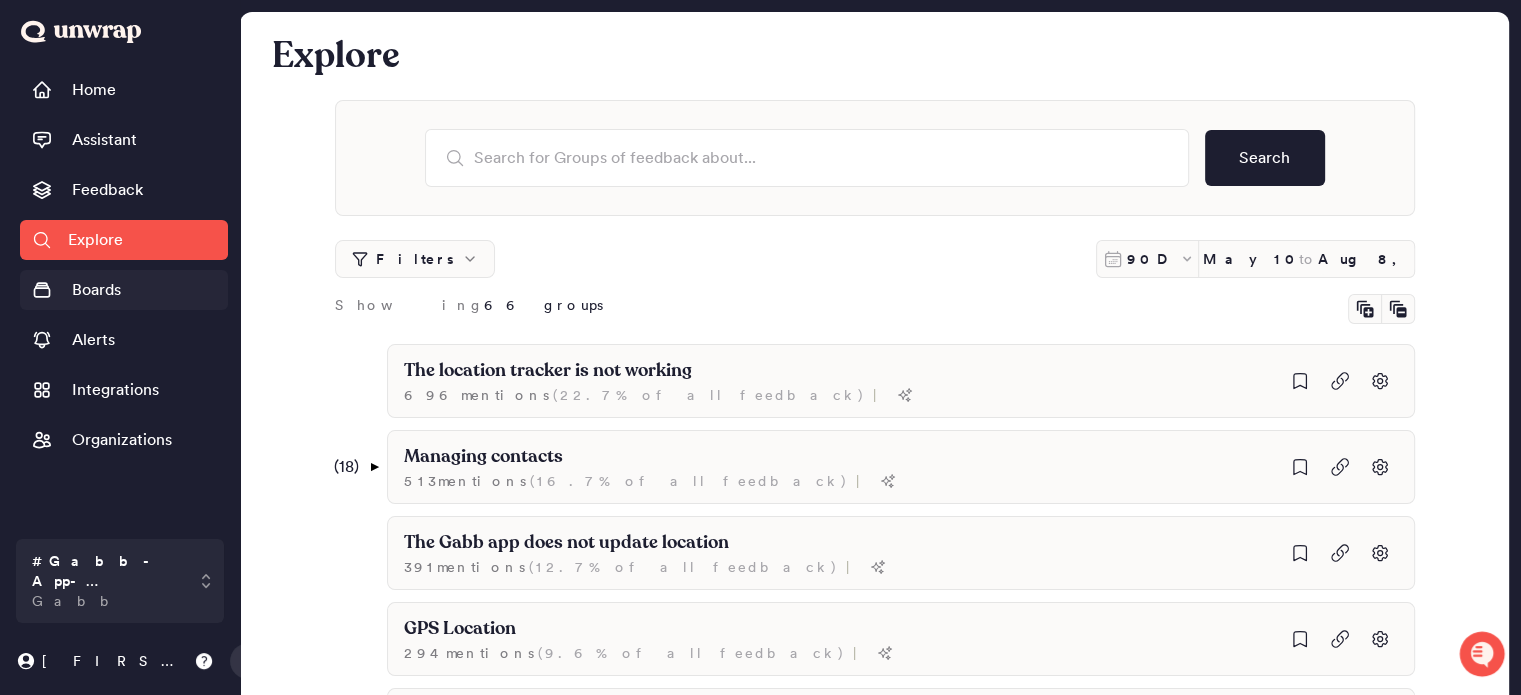 click on "Boards" at bounding box center (96, 290) 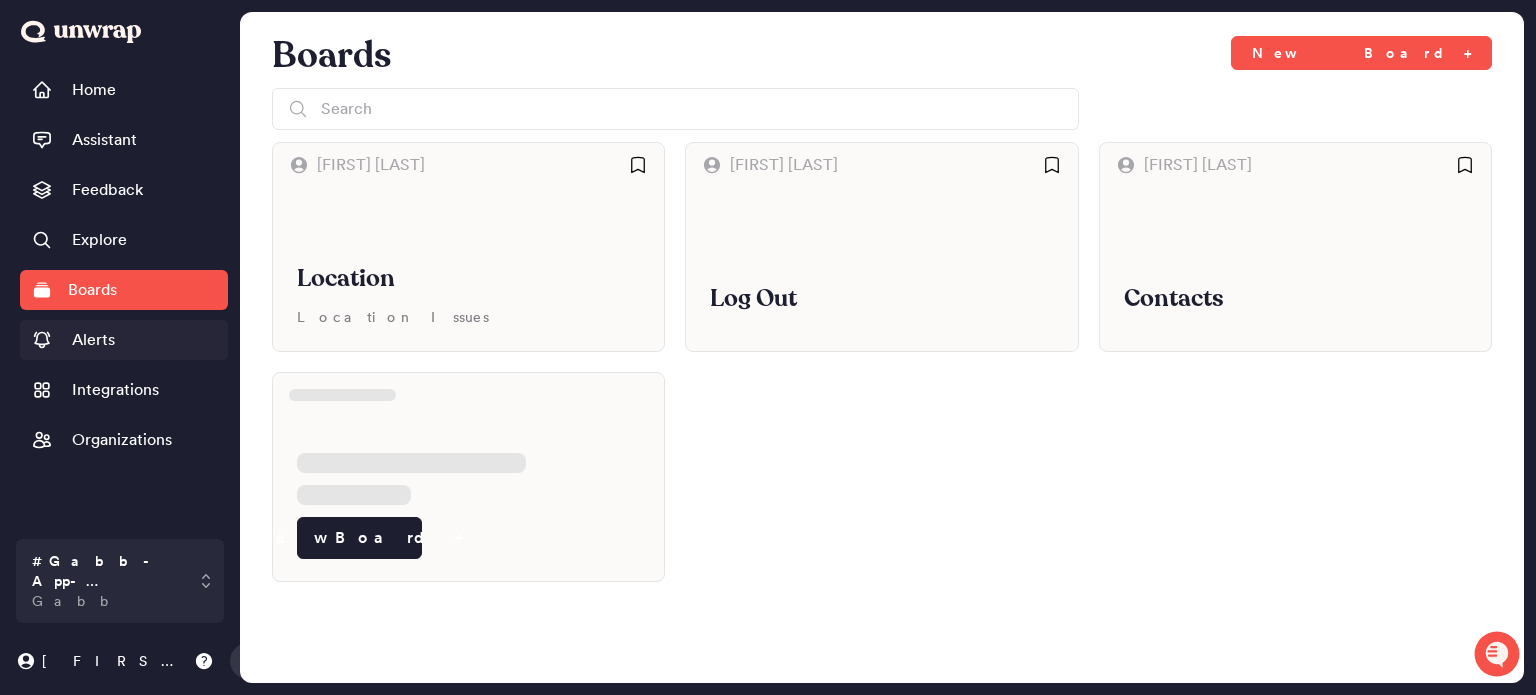 click on "Alerts" at bounding box center (93, 340) 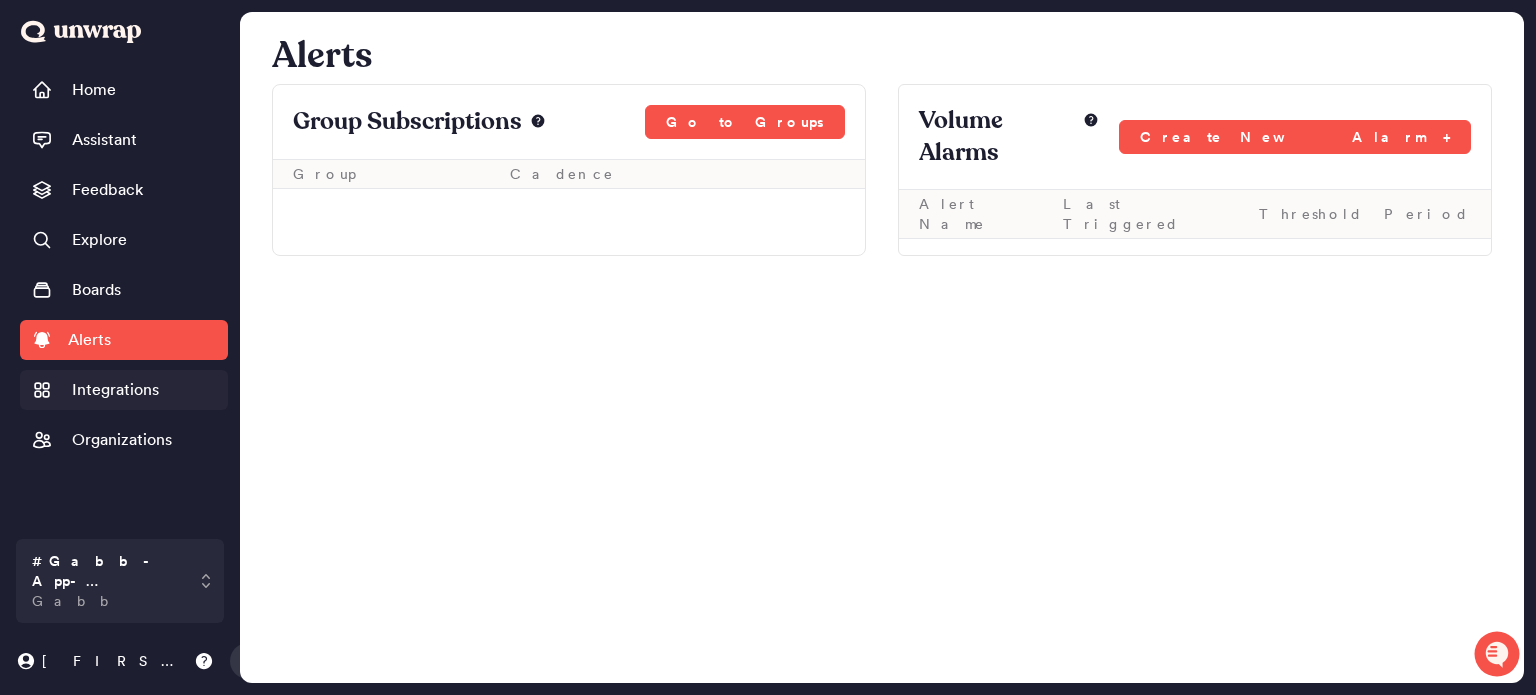 click on "Integrations" at bounding box center [124, 390] 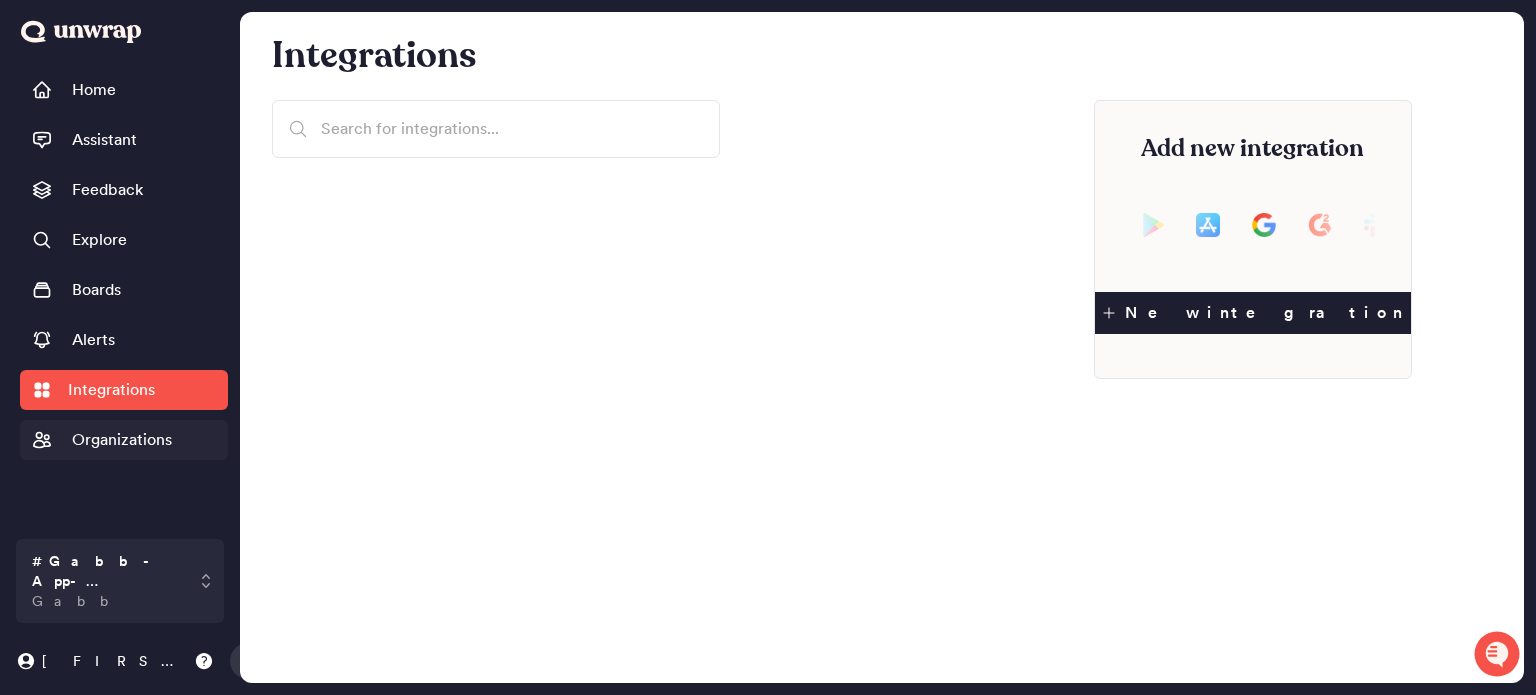 click on "Organizations" at bounding box center (122, 440) 